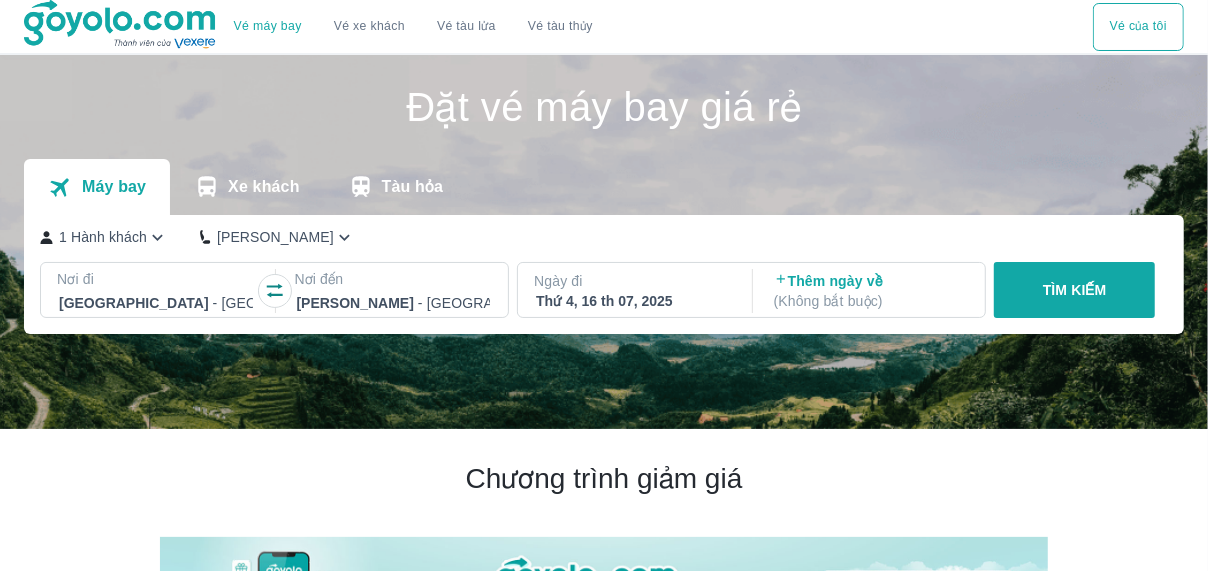 scroll, scrollTop: 89, scrollLeft: 0, axis: vertical 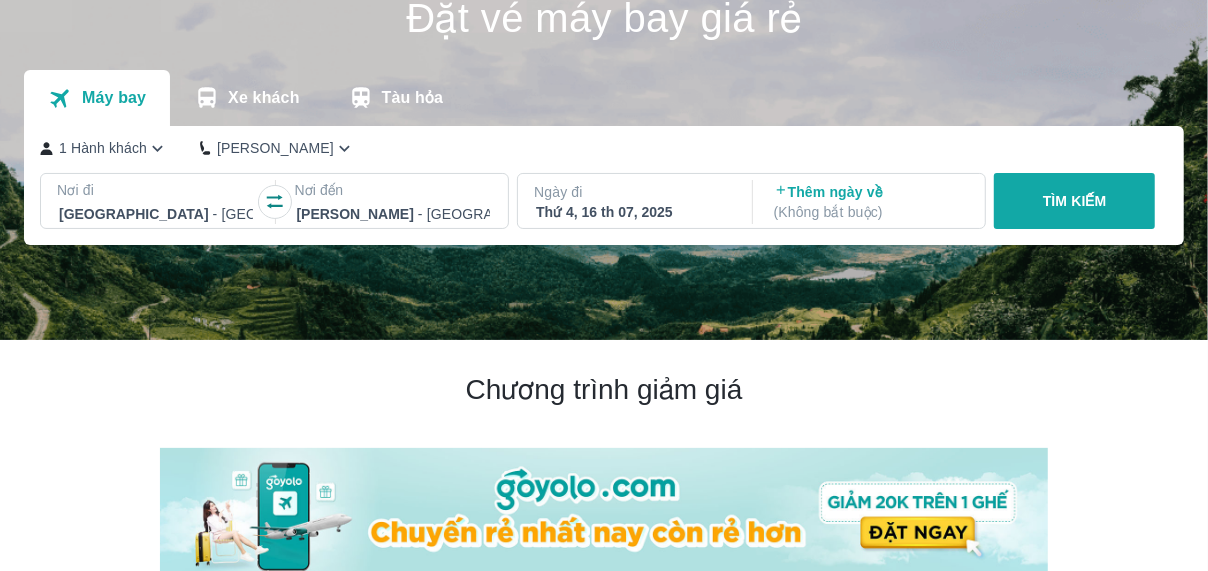 click on "1 Hành khách" at bounding box center [103, 148] 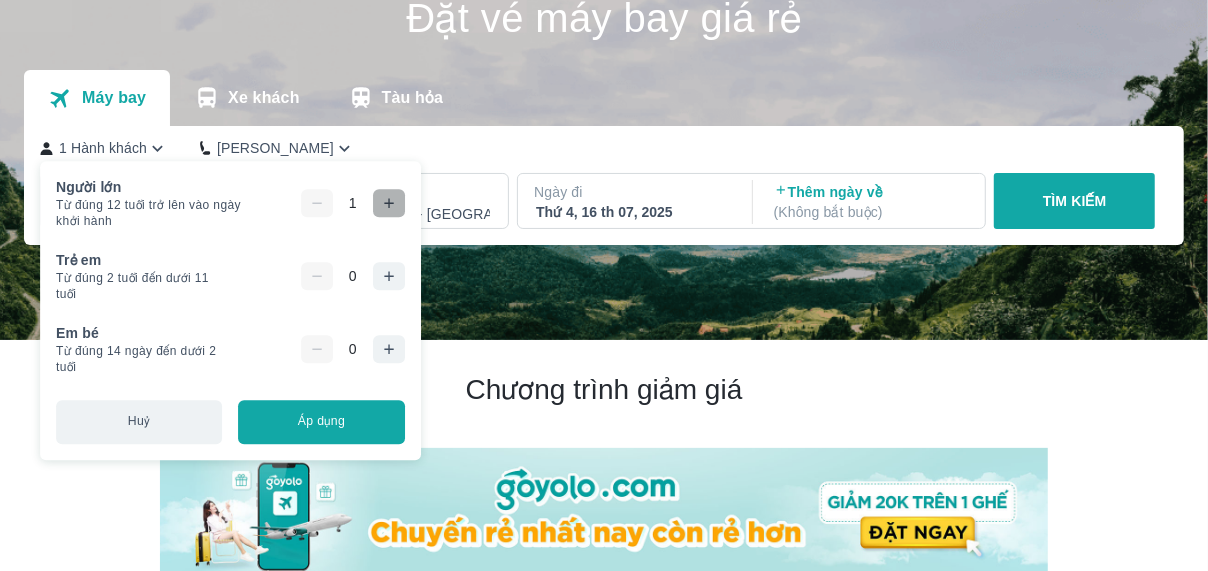 click 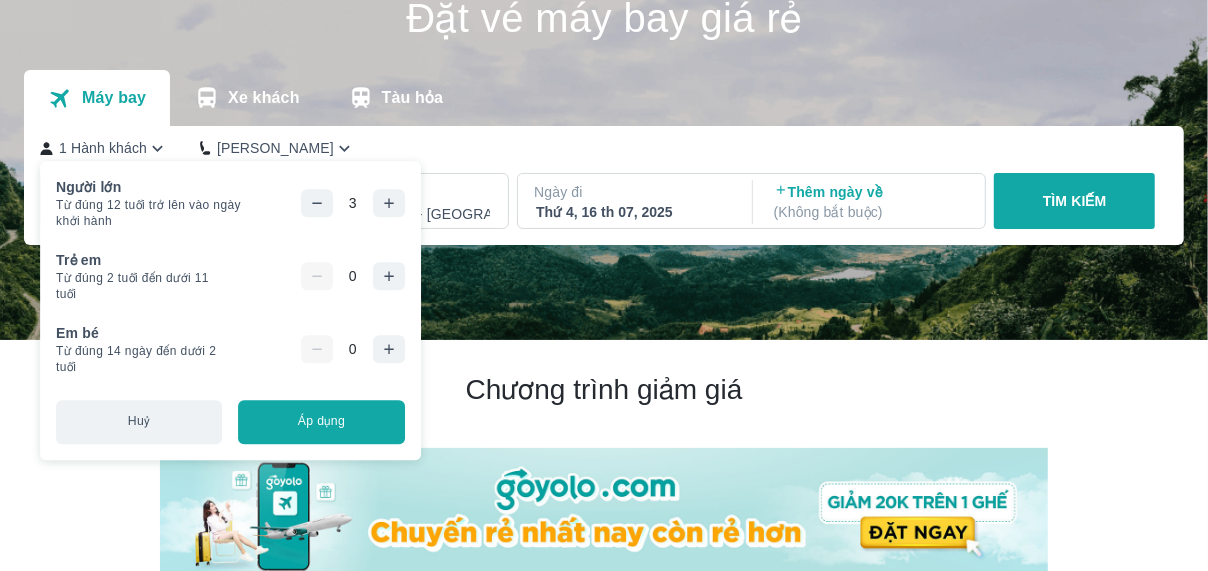 click 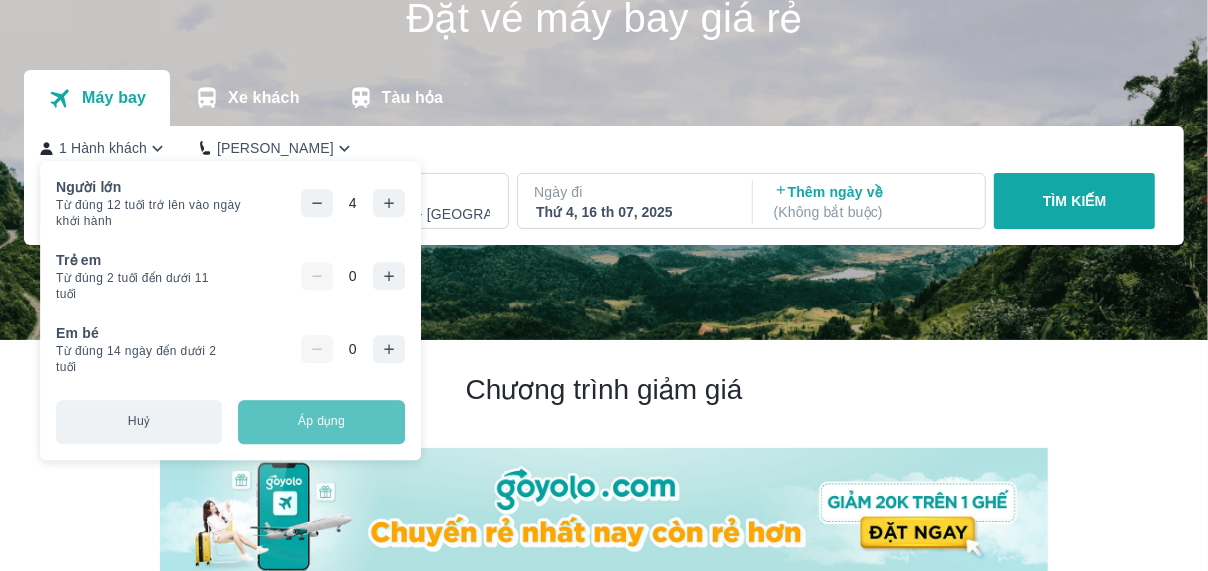 click on "Áp dụng" at bounding box center (321, 422) 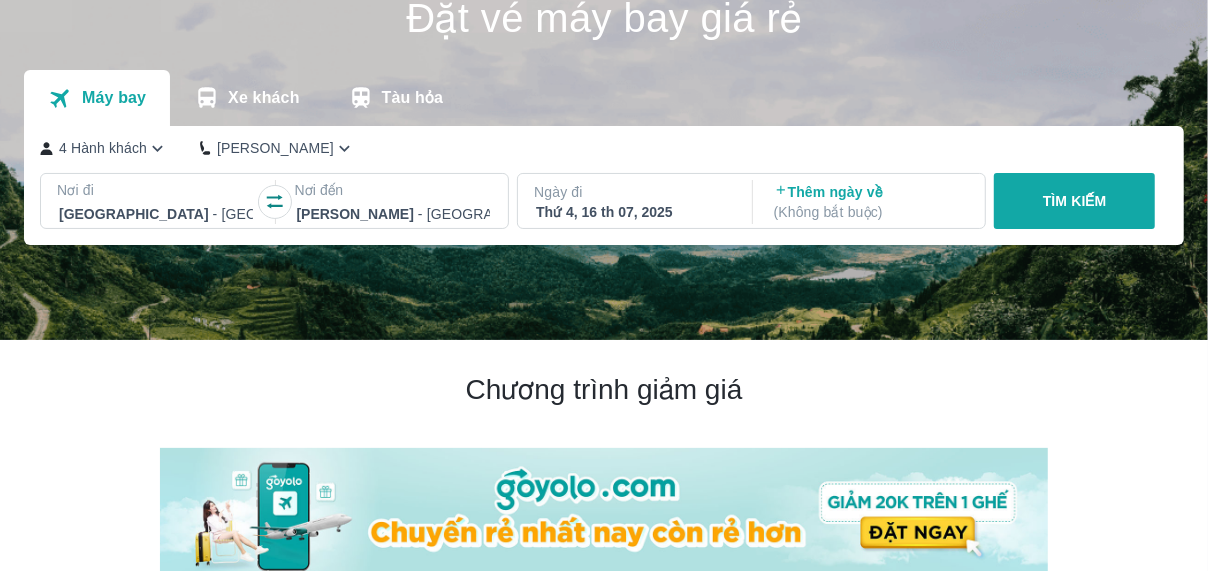 click at bounding box center [156, 214] 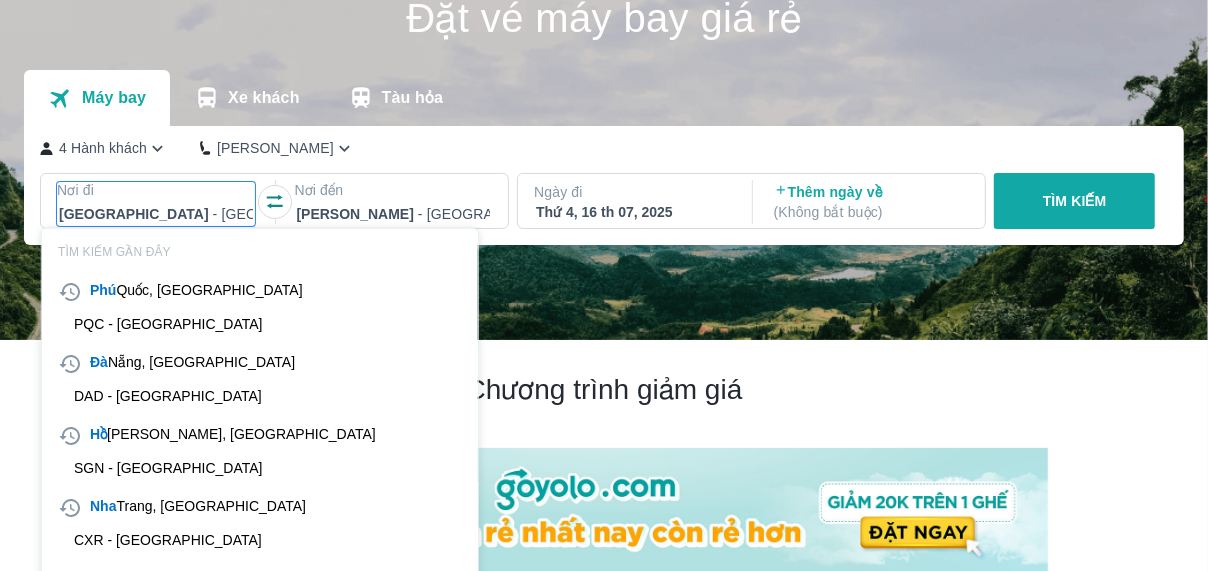 scroll, scrollTop: 115, scrollLeft: 0, axis: vertical 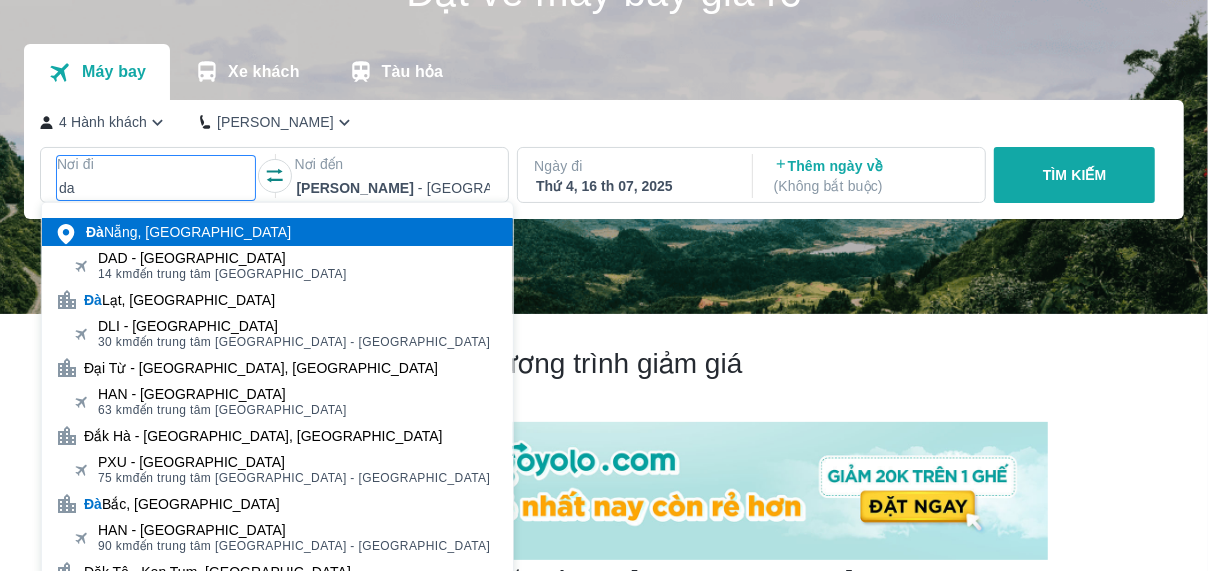 type on "da" 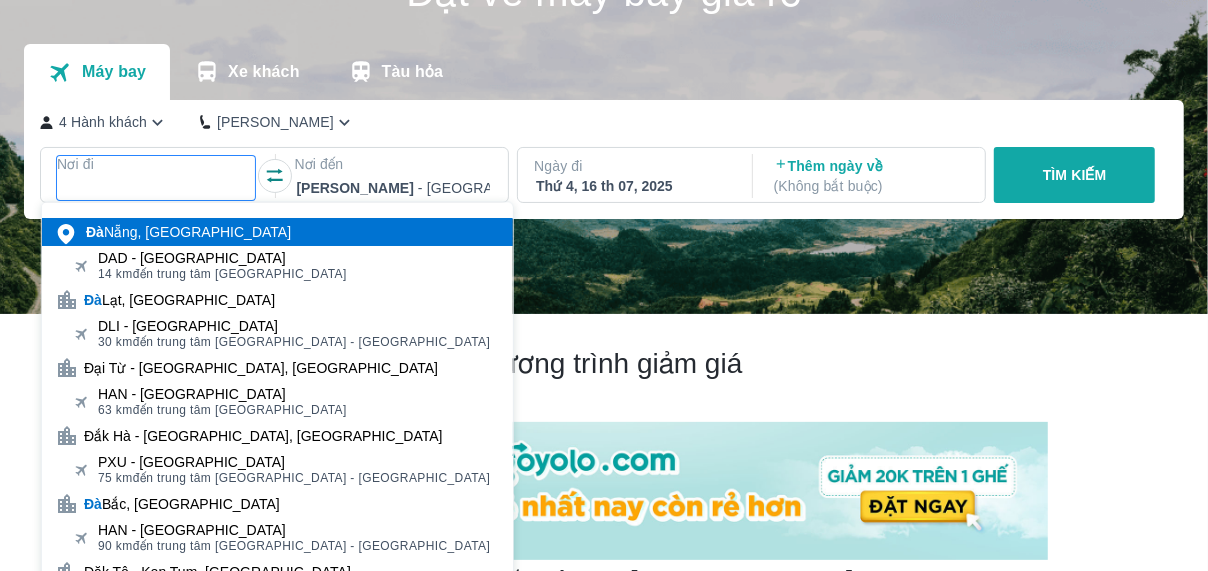 scroll, scrollTop: 0, scrollLeft: 0, axis: both 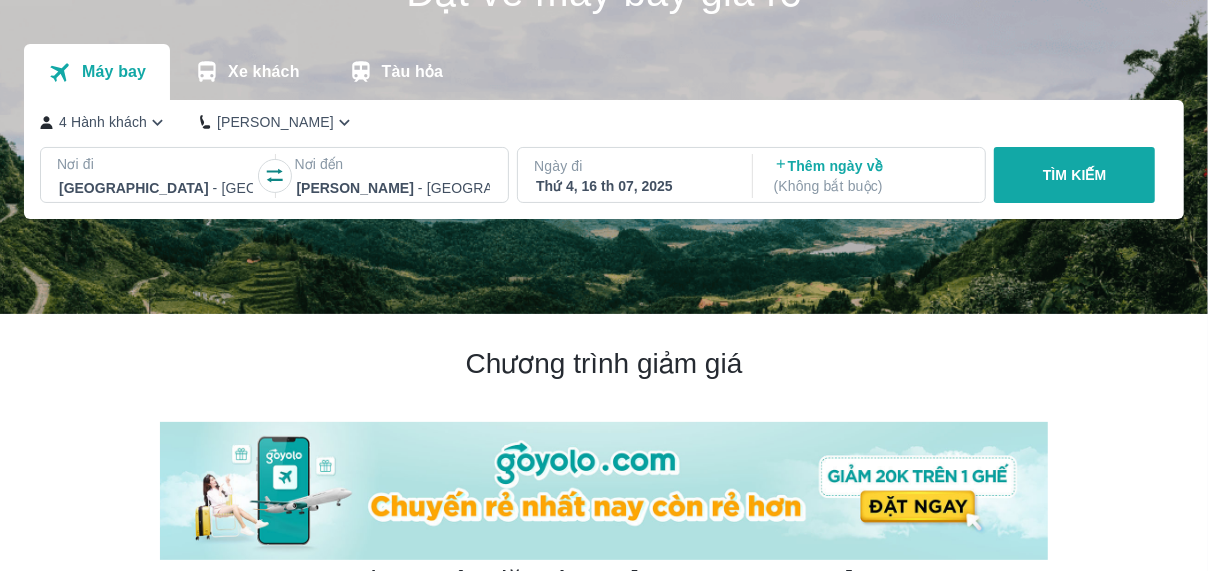 click on "Thứ 4, 16 th 07, 2025" at bounding box center (633, 186) 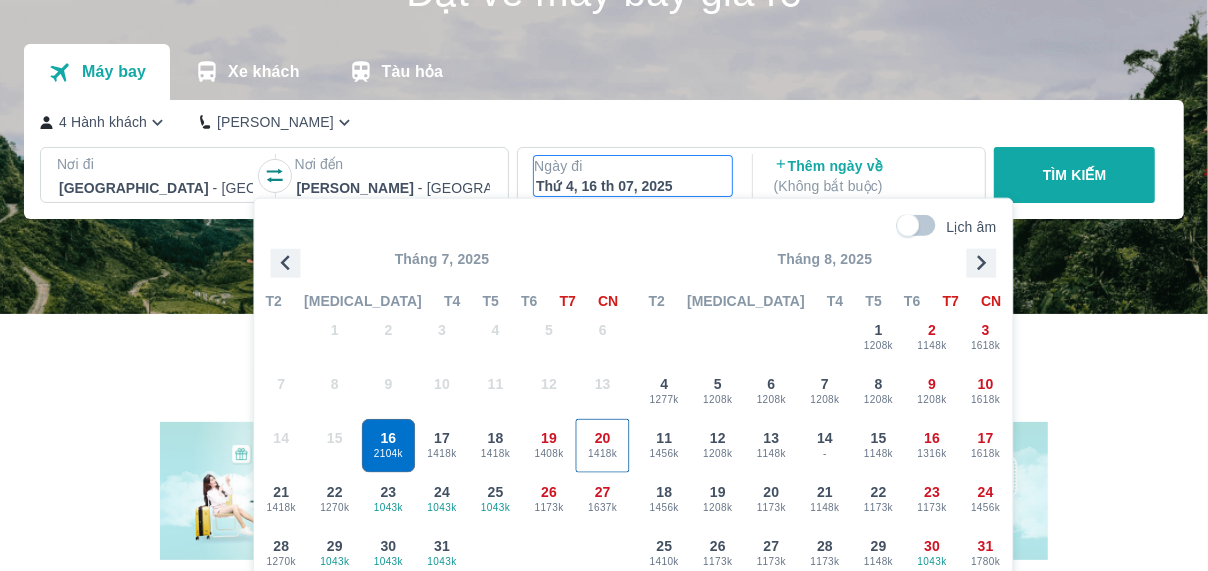 click on "1418k" at bounding box center (603, 453) 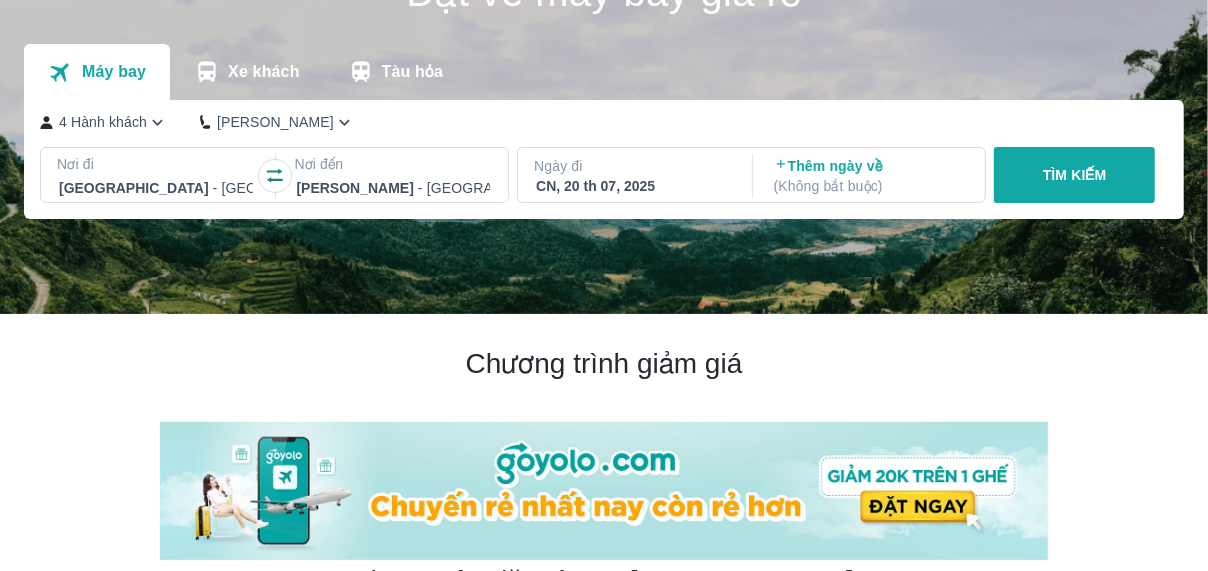 click on "TÌM KIẾM" at bounding box center (1074, 175) 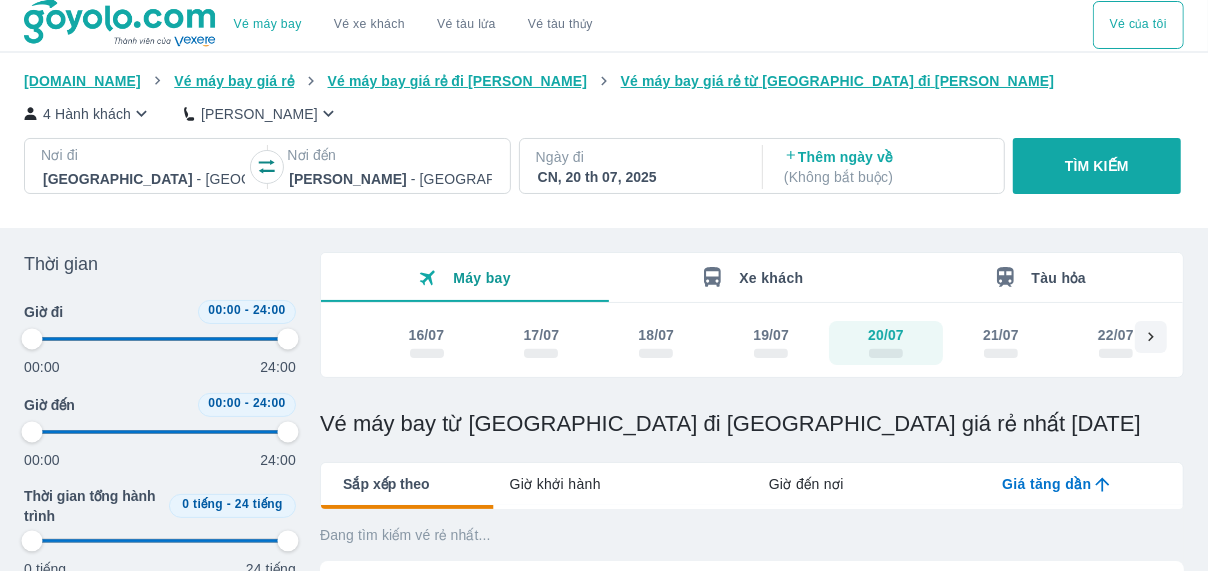 scroll, scrollTop: 0, scrollLeft: 0, axis: both 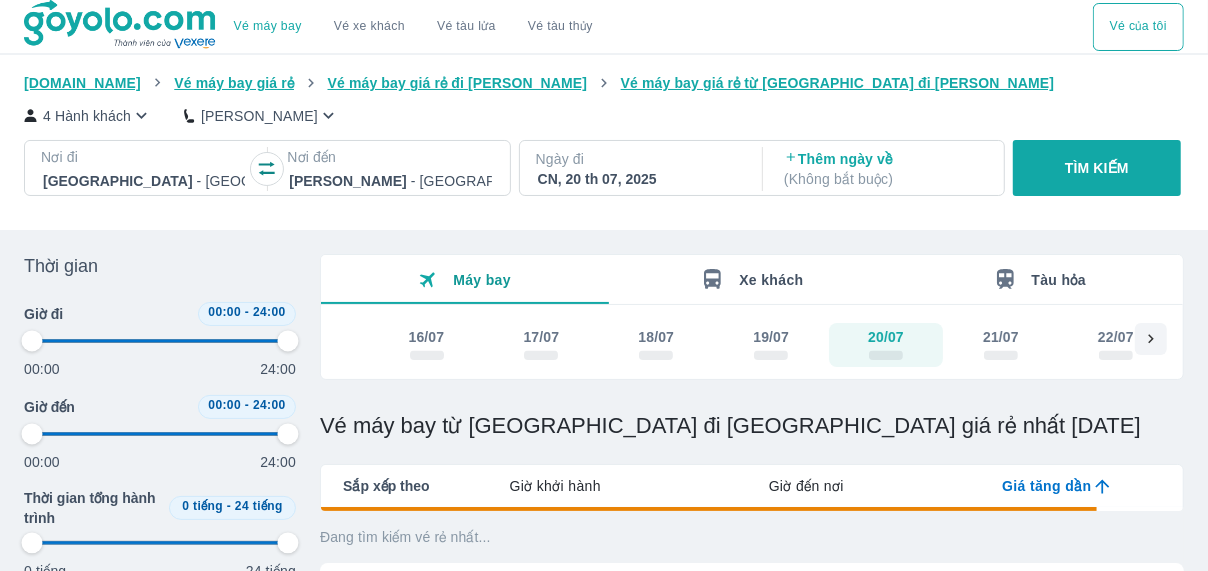 type on "97.9166666666667" 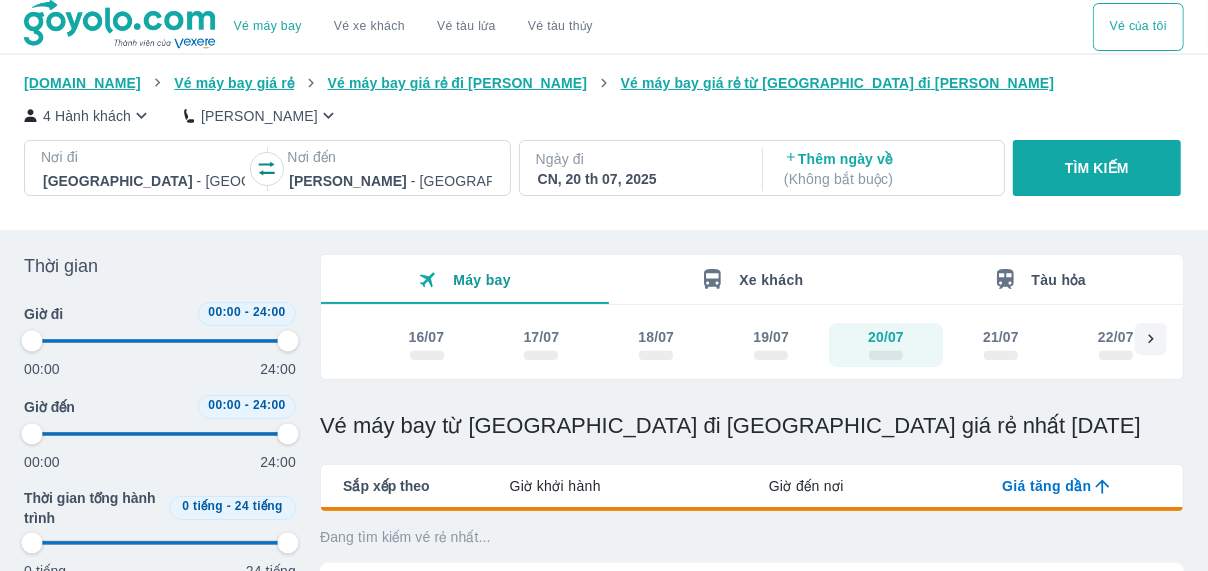 type on "97.9166666666667" 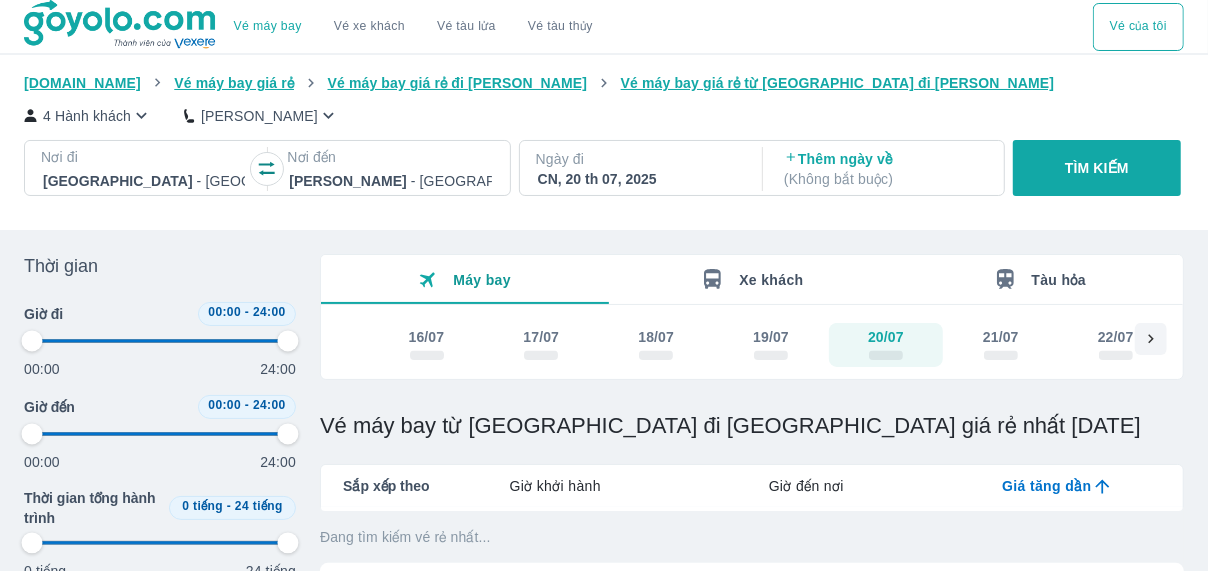 type on "97.9166666666667" 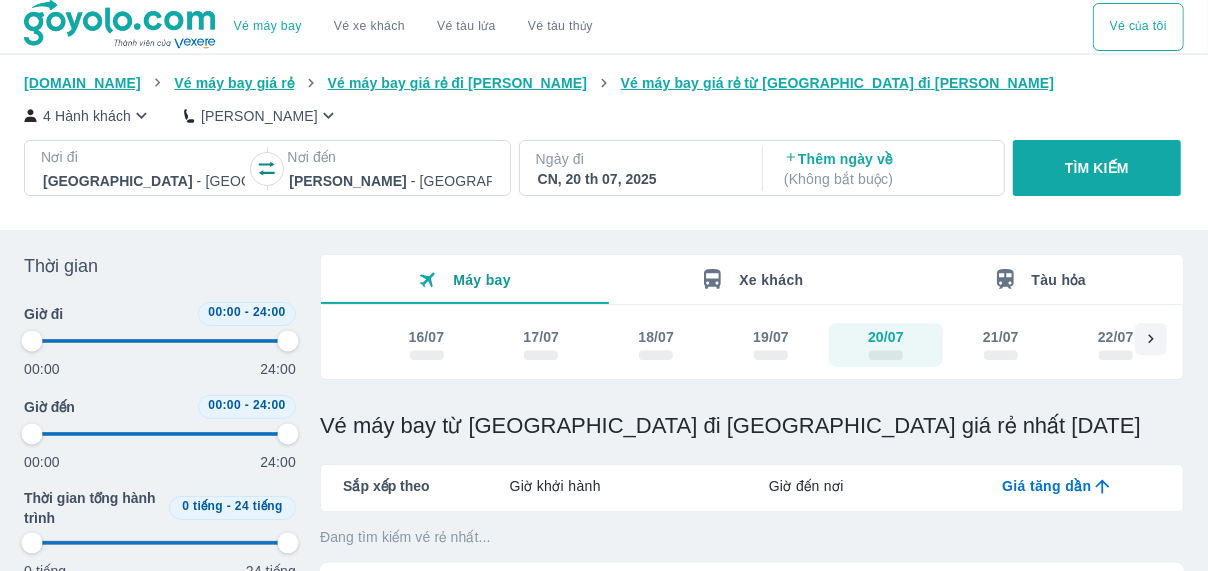 type on "97.9166666666667" 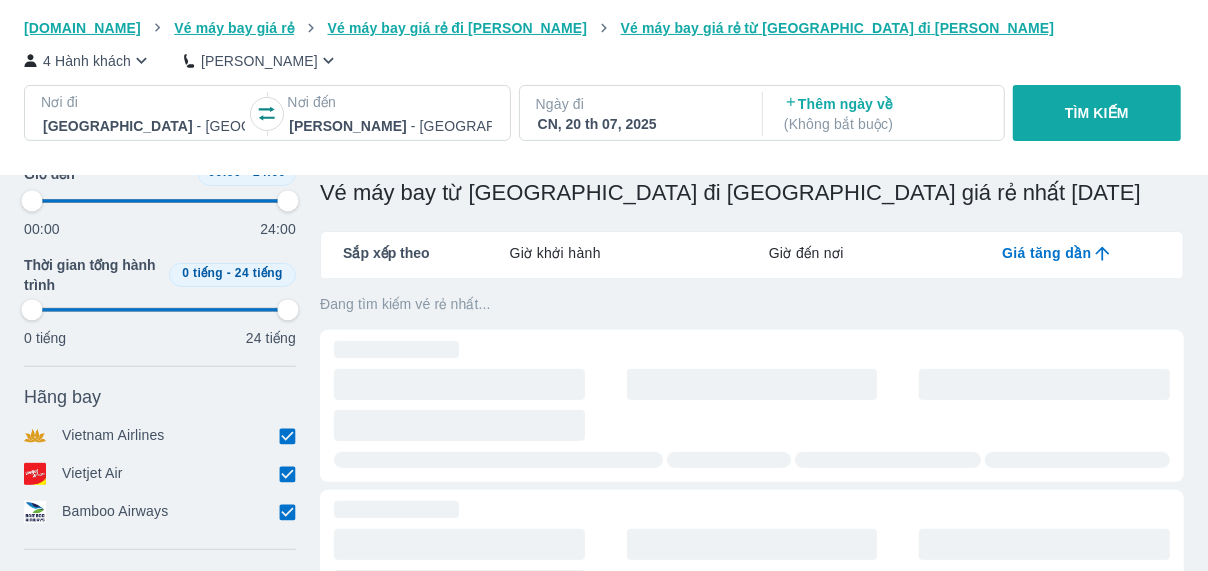 type on "97.9166666666667" 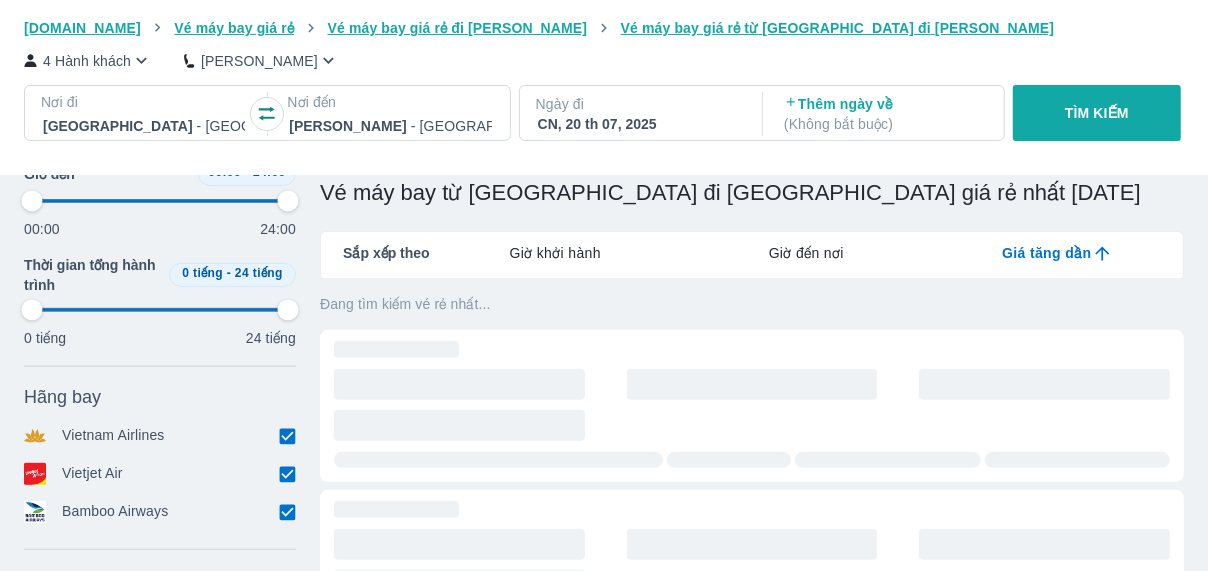 type on "97.9166666666667" 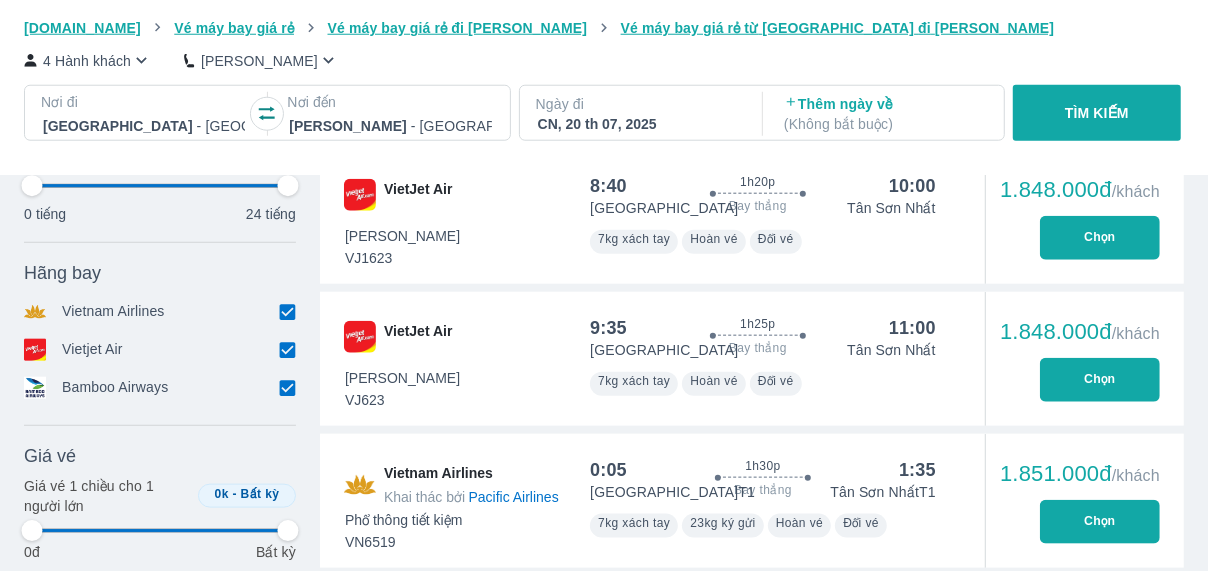 type on "97.9166666666667" 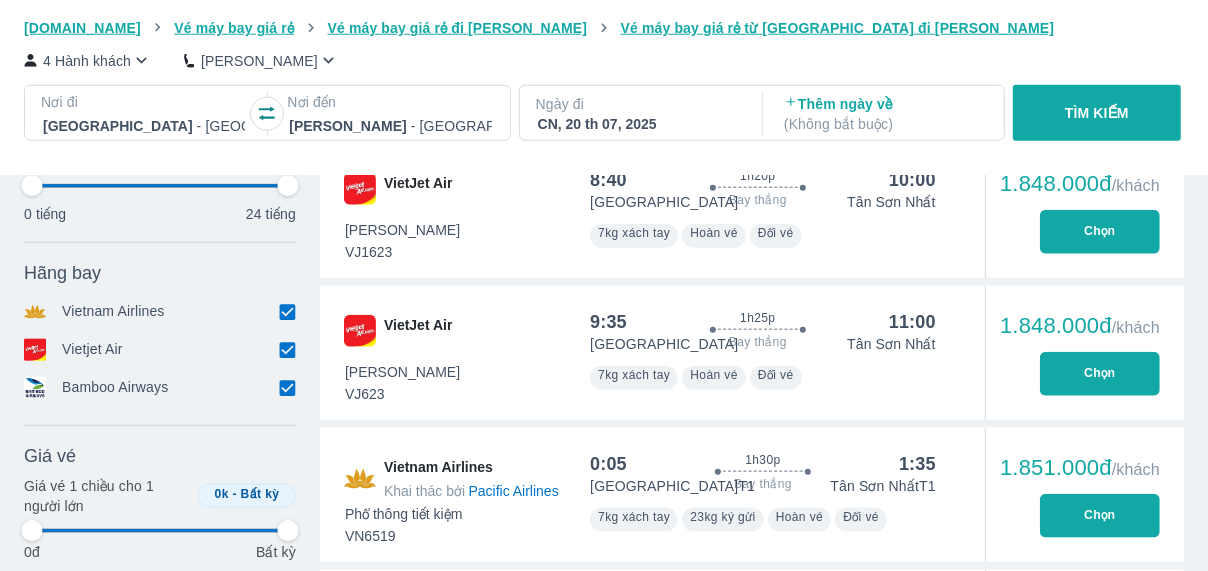 scroll, scrollTop: 1122, scrollLeft: 0, axis: vertical 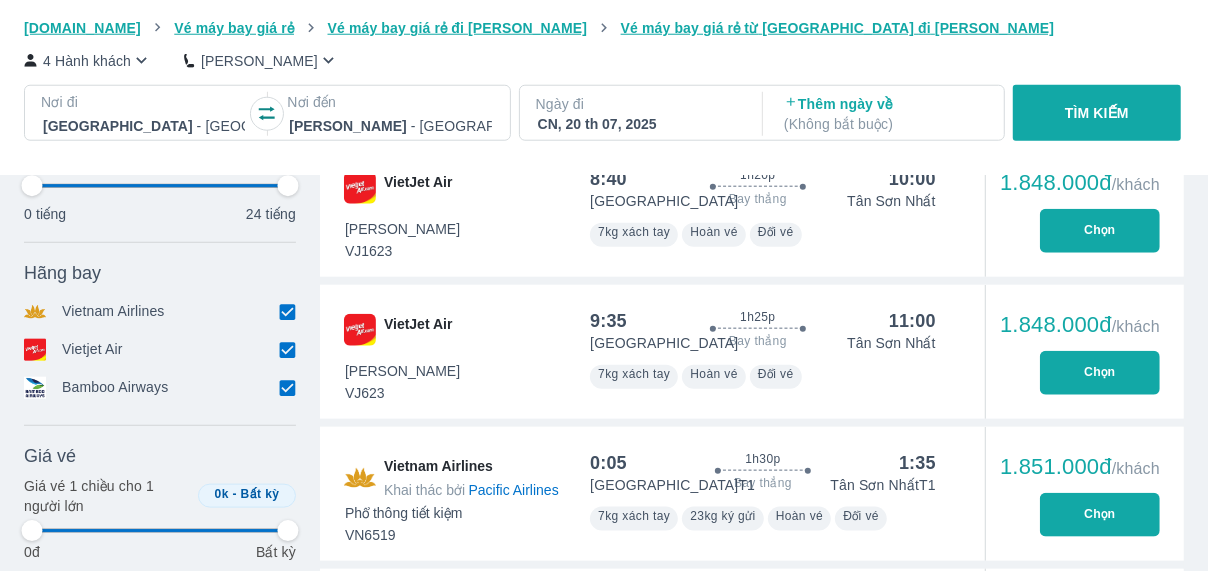 type on "97.9166666666667" 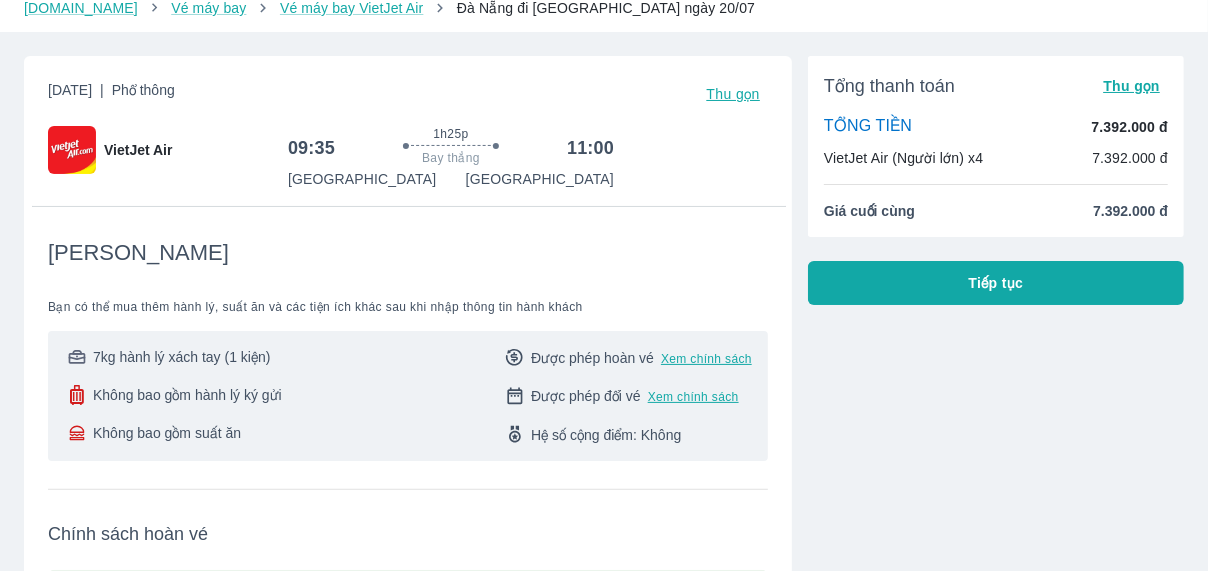 scroll, scrollTop: 0, scrollLeft: 0, axis: both 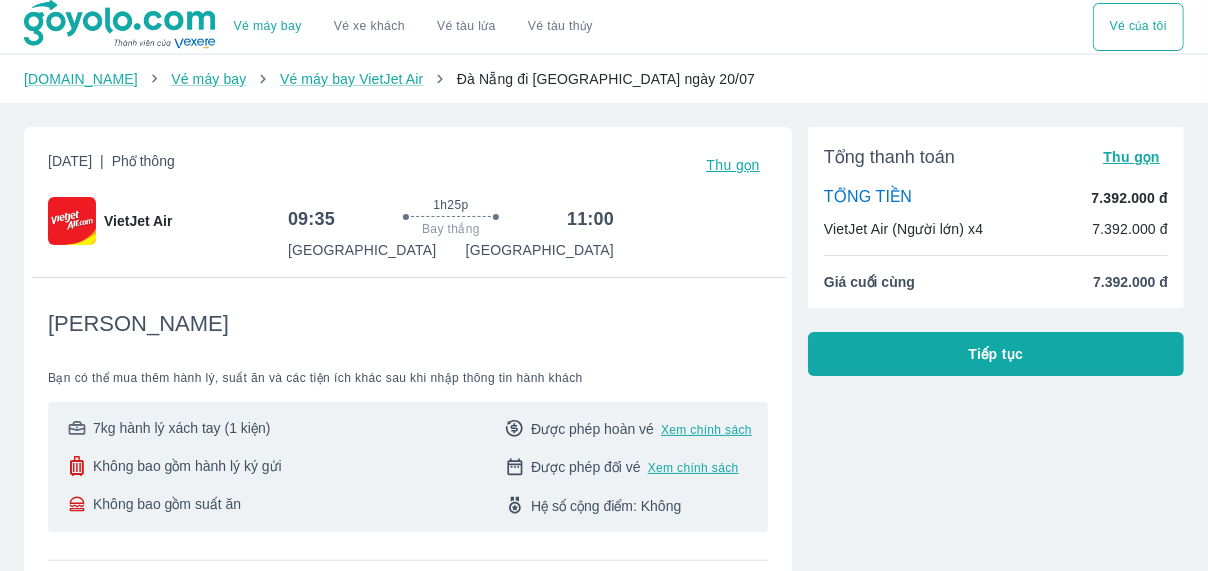 click on "Tiếp tục" at bounding box center [996, 354] 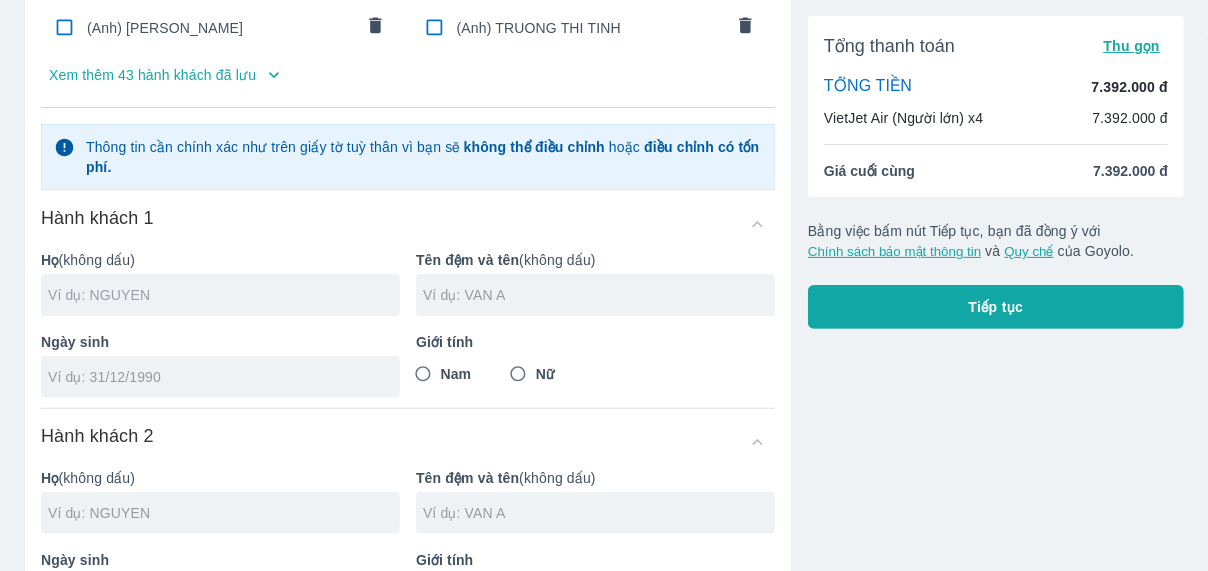 scroll, scrollTop: 256, scrollLeft: 0, axis: vertical 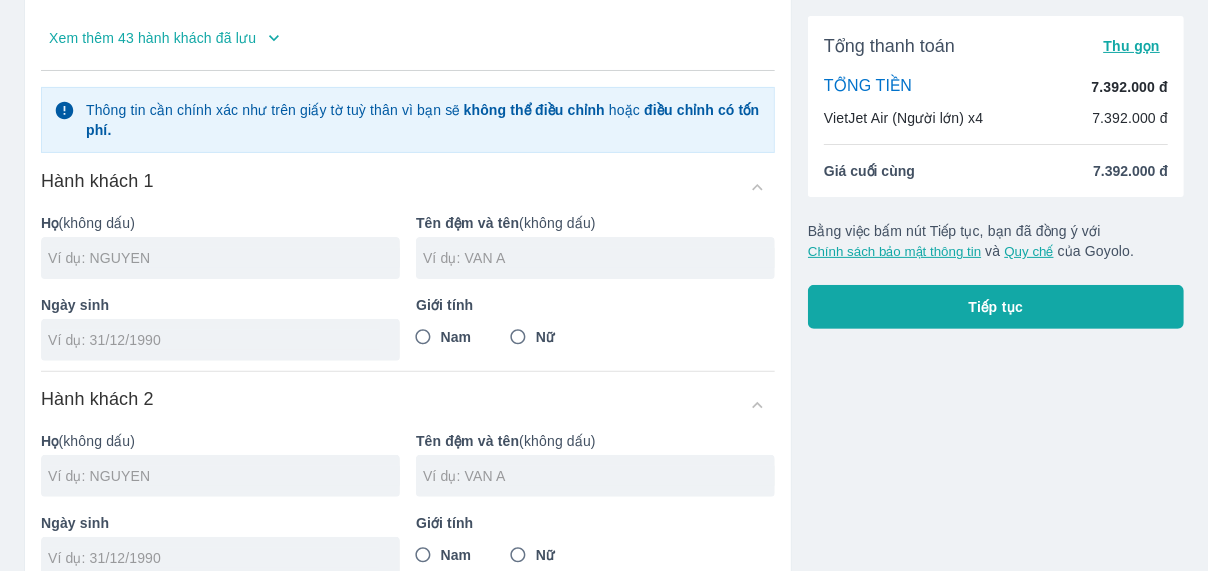 click at bounding box center [220, 258] 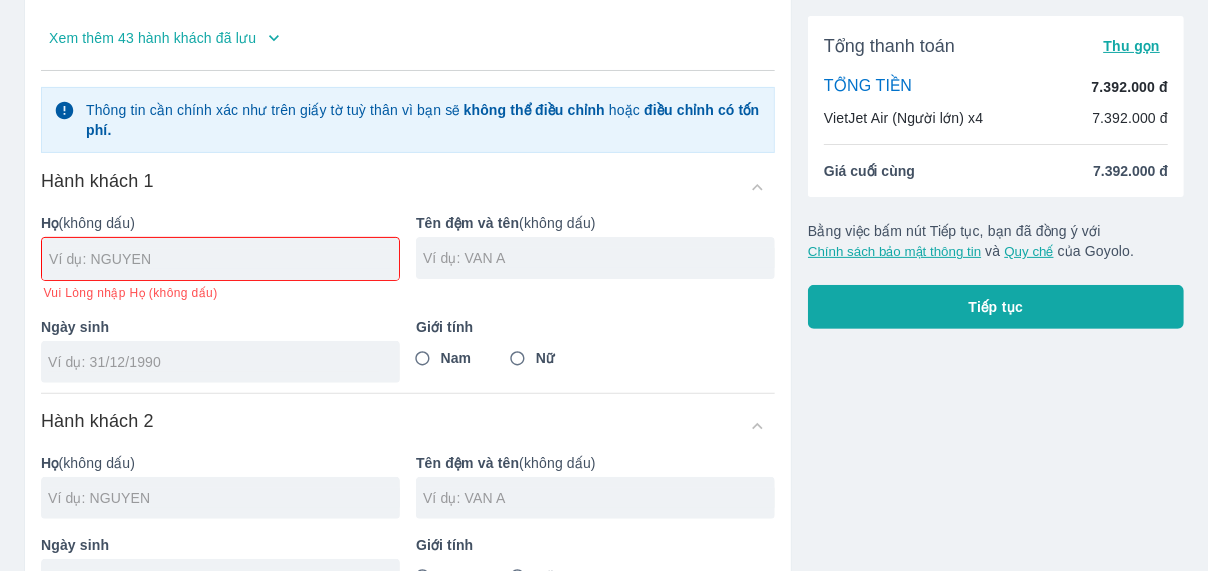 paste on "[PERSON_NAME]" 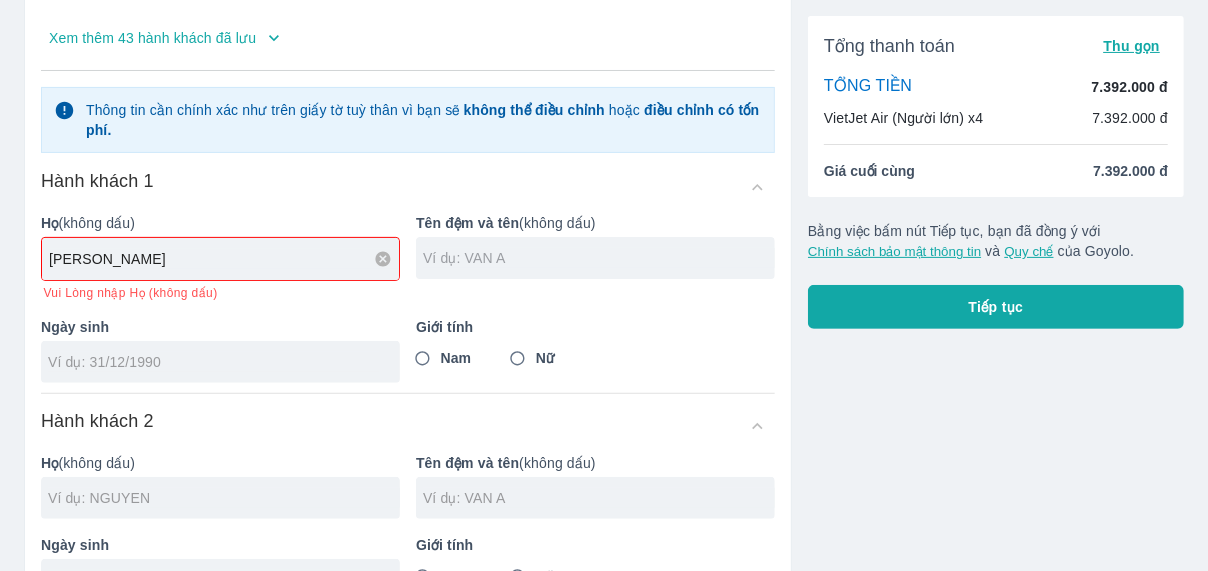 type on "[PERSON_NAME]" 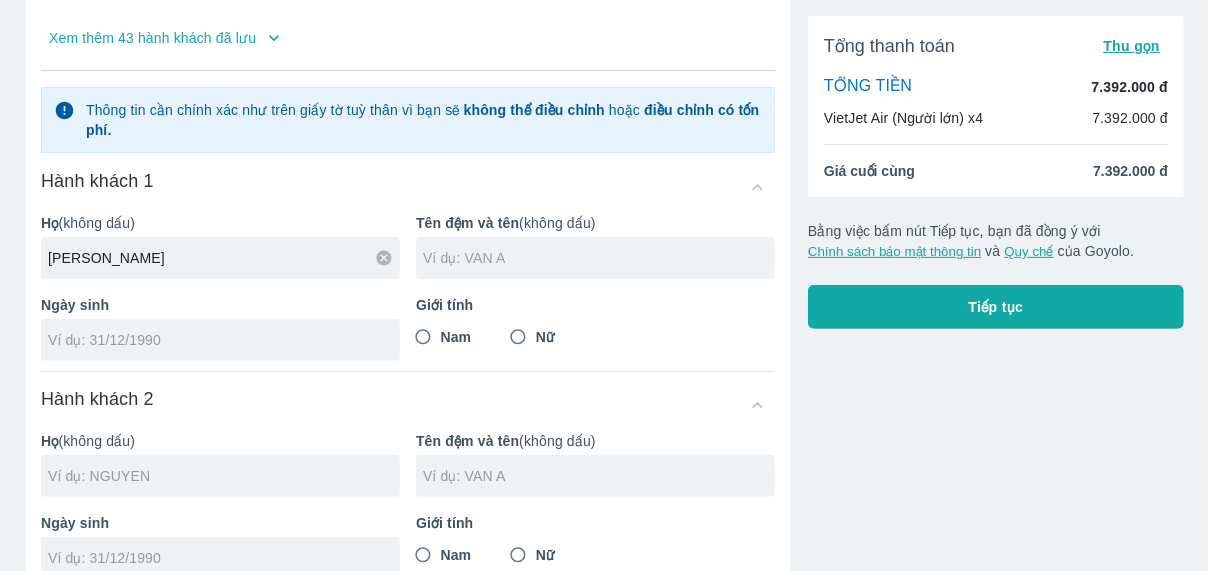 click at bounding box center (599, 258) 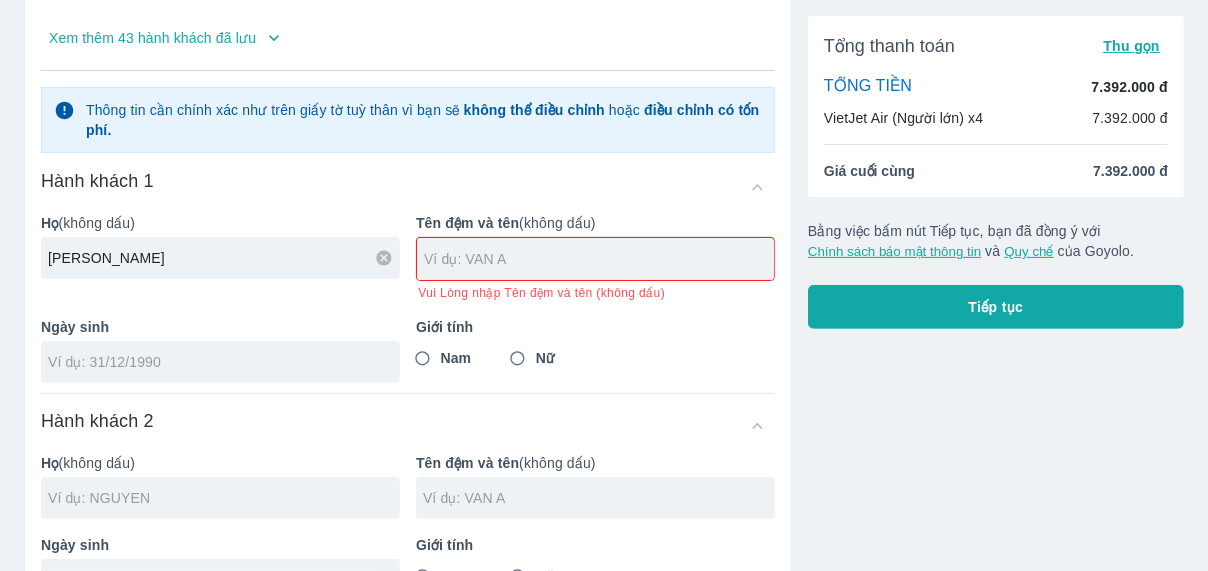 paste on "THI [PERSON_NAME]" 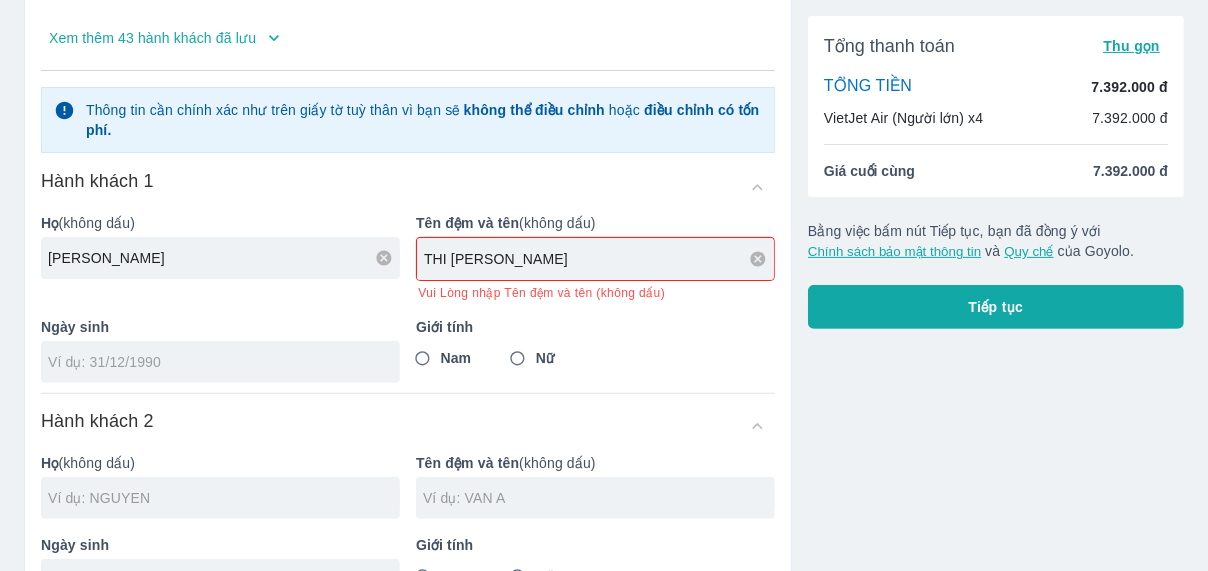 type on "THI [PERSON_NAME]" 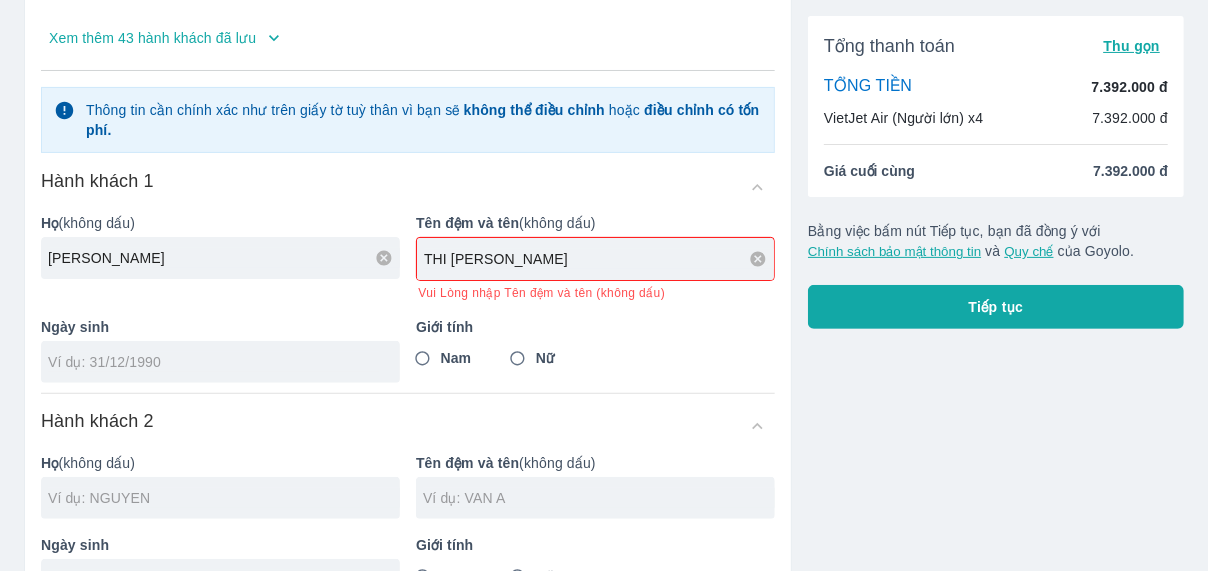 click at bounding box center [220, 362] 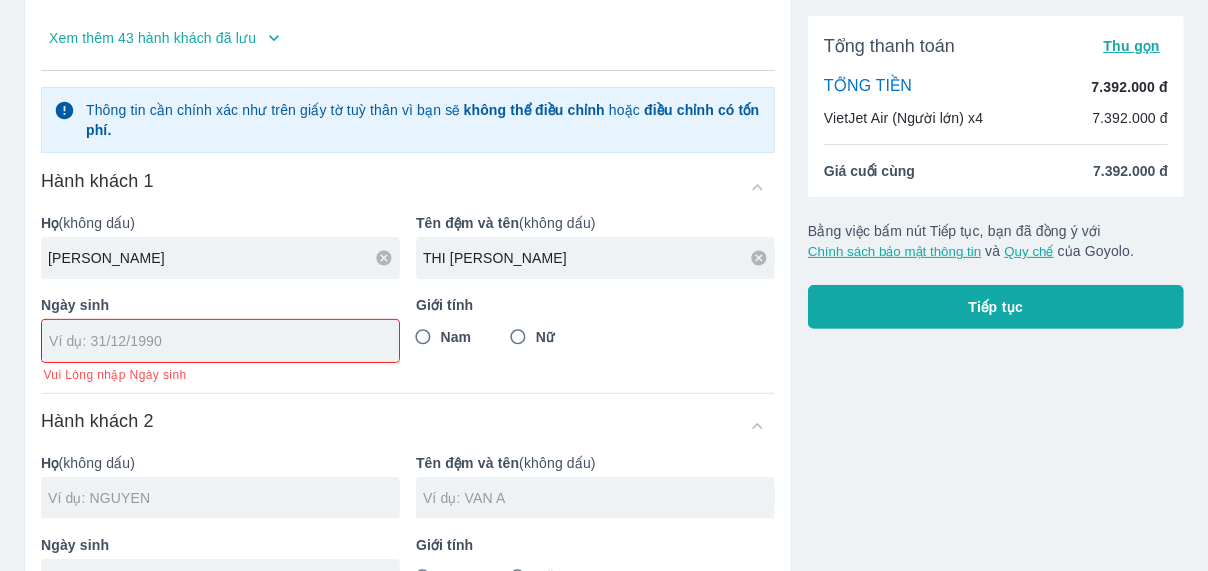 paste on "[DATE]" 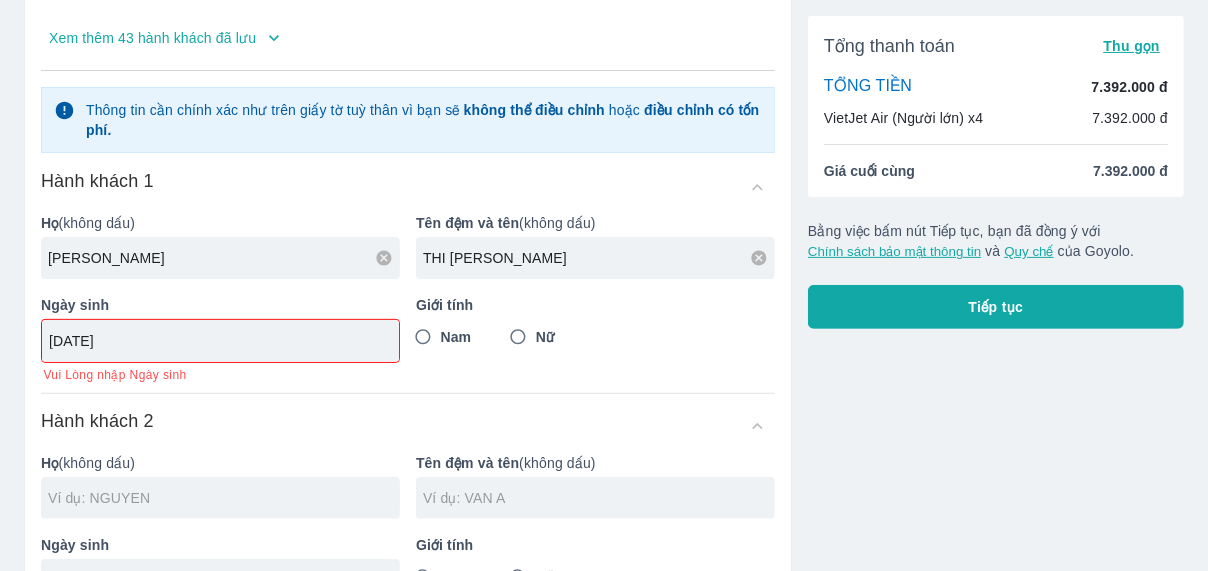 type on "[DATE]" 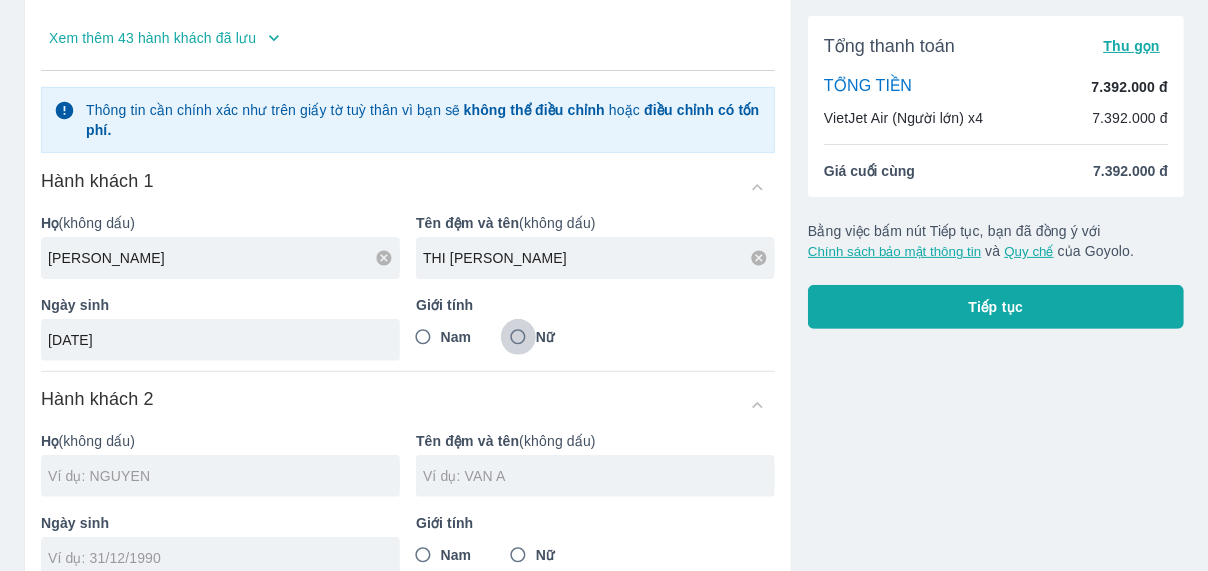 click on "Nữ" at bounding box center [518, 337] 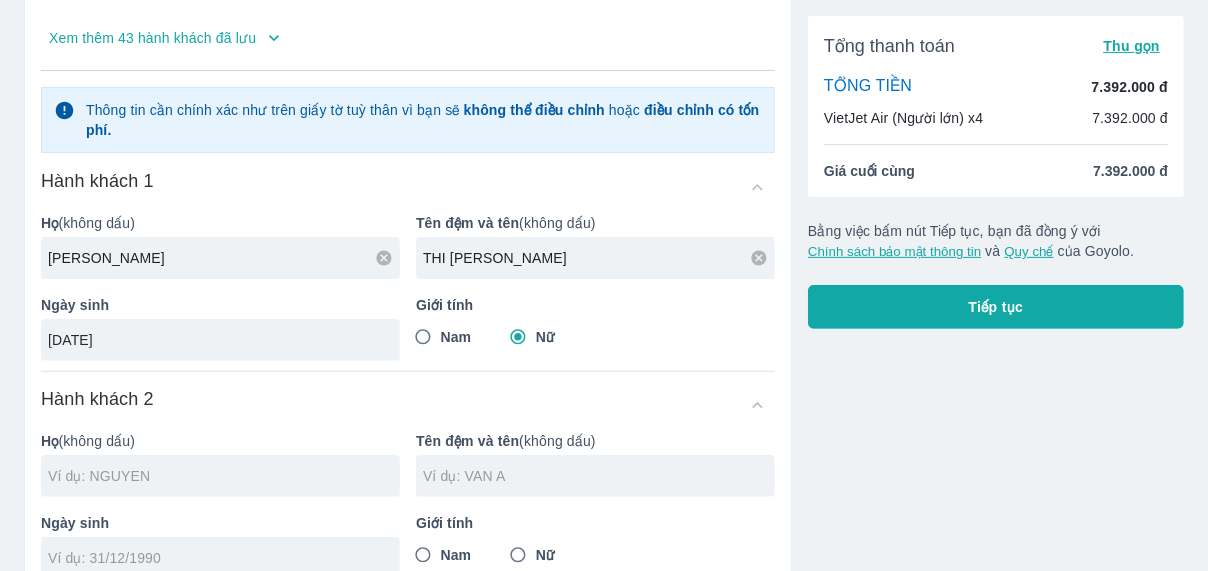 scroll, scrollTop: 363, scrollLeft: 0, axis: vertical 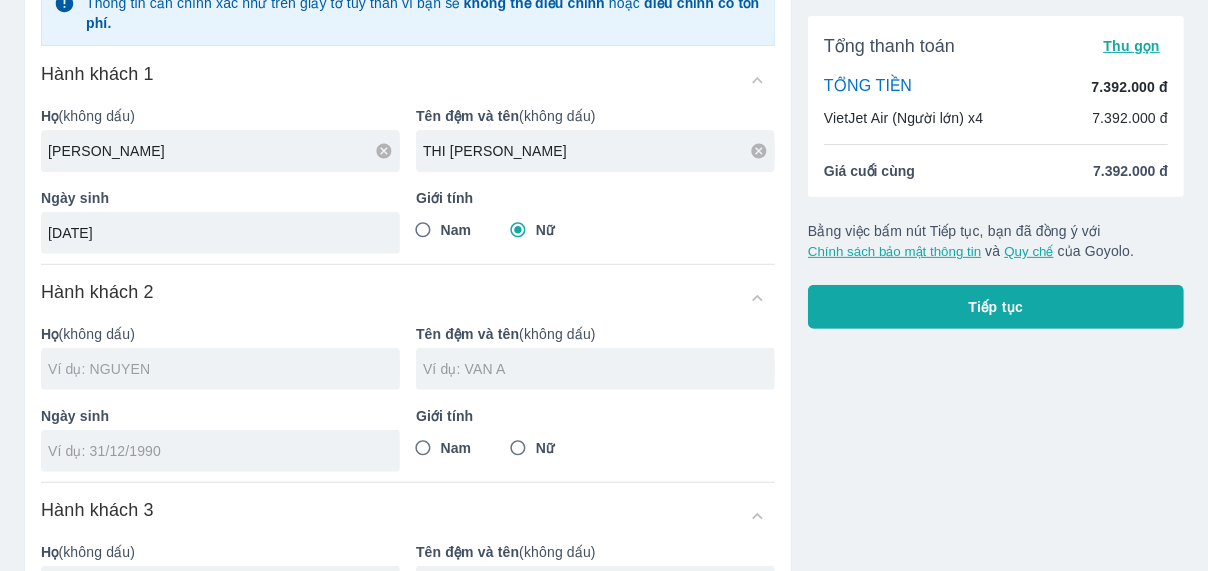 click at bounding box center [224, 369] 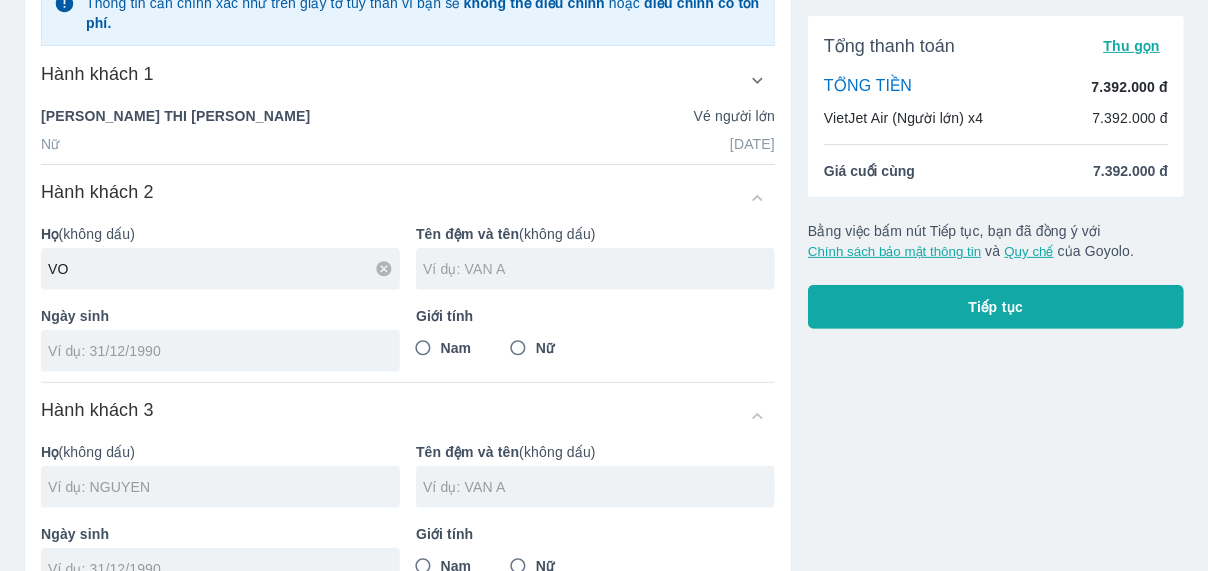 type on "VO" 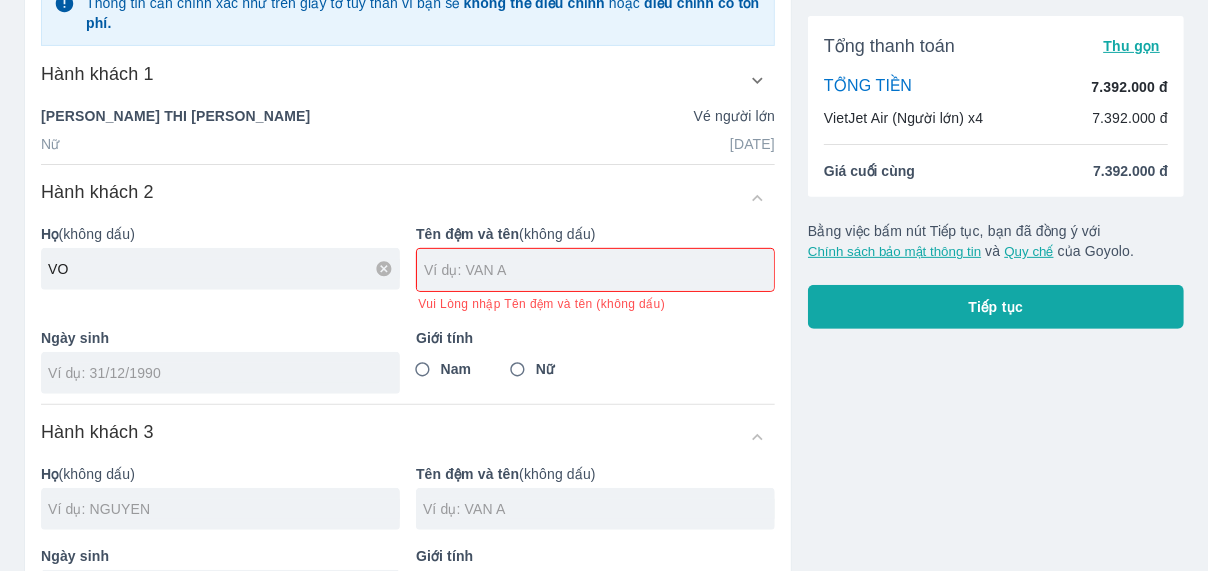 paste on "CONG KHOA" 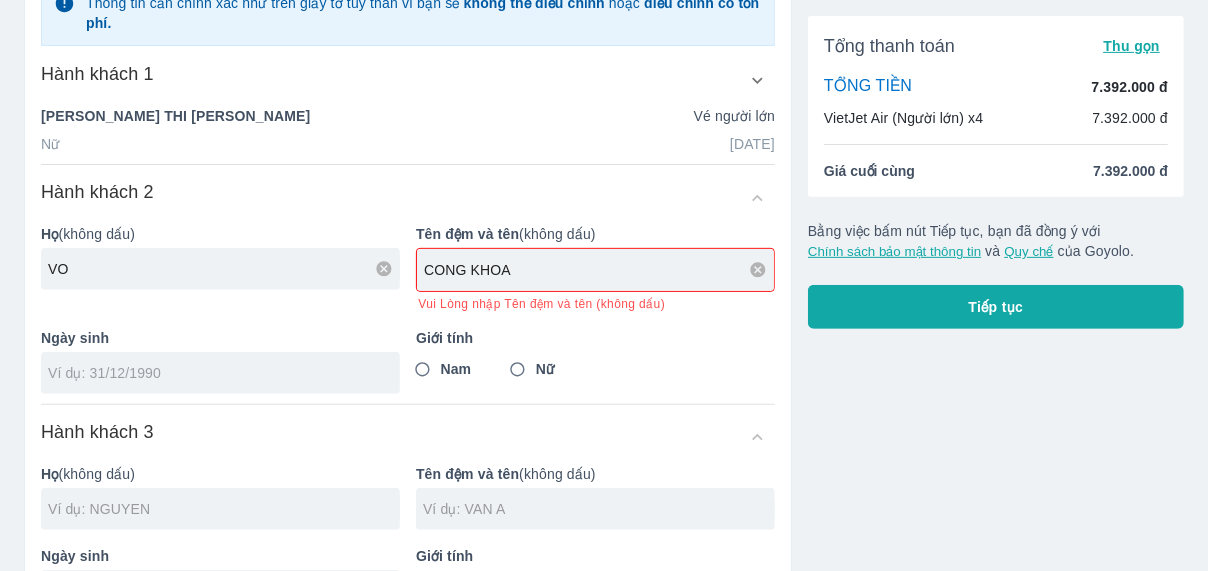 type on "CONG KHOA" 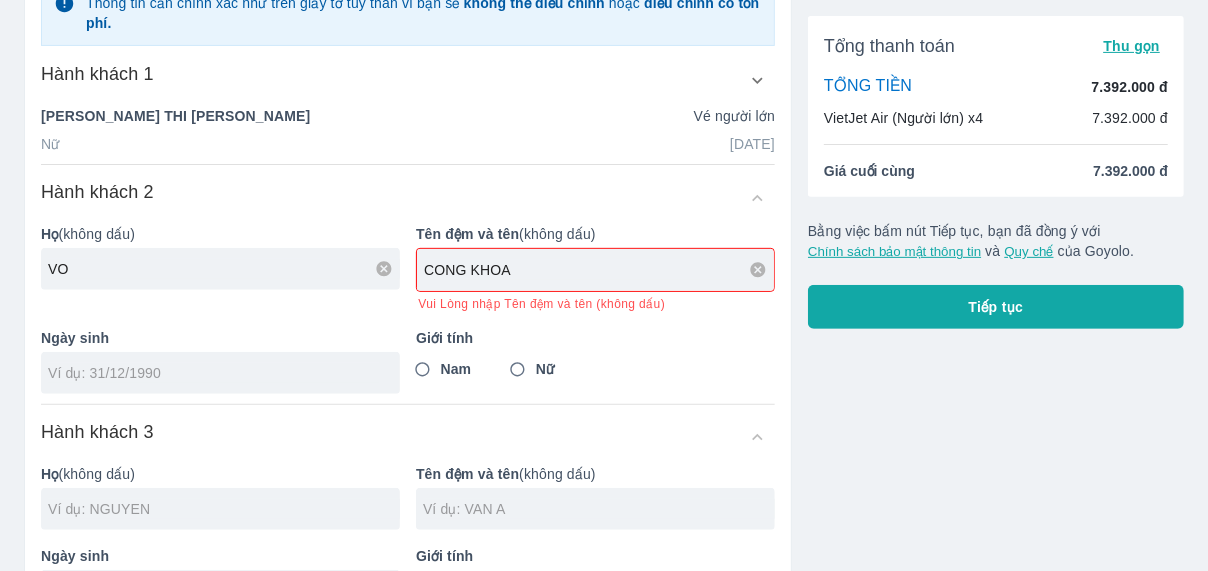 click on "Hành khách   2 Họ  (không dấu) VO Tên đệm và tên  (không dấu) CONG KHOA Vui Lòng nhập Tên đệm và tên (không dấu) Ngày sinh Giới tính Nam Nữ" at bounding box center (408, 292) 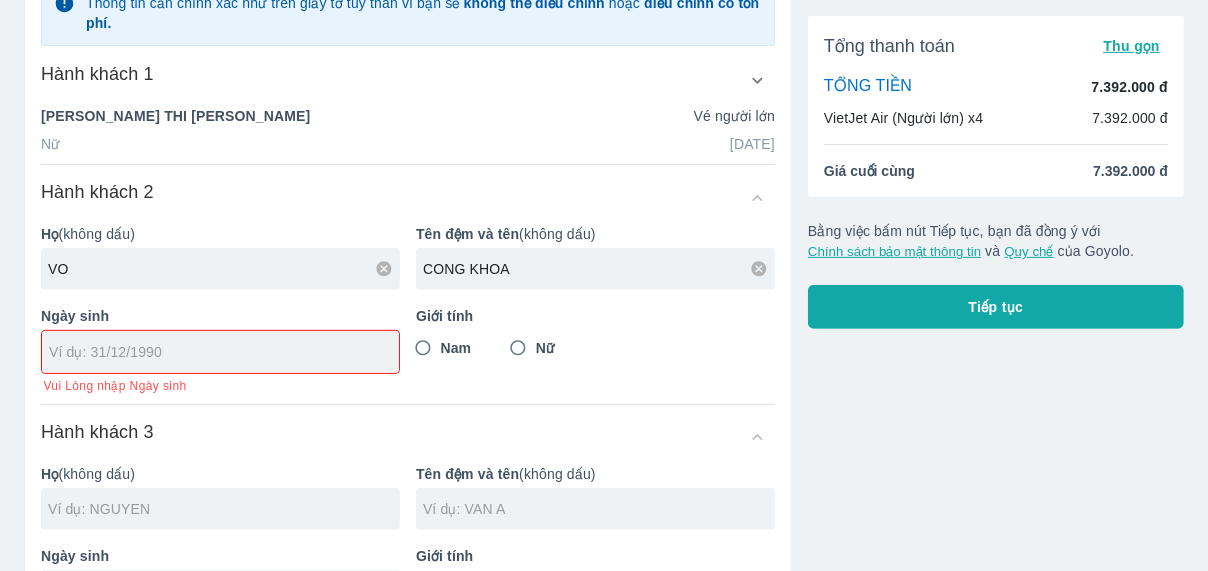paste on "[DATE]" 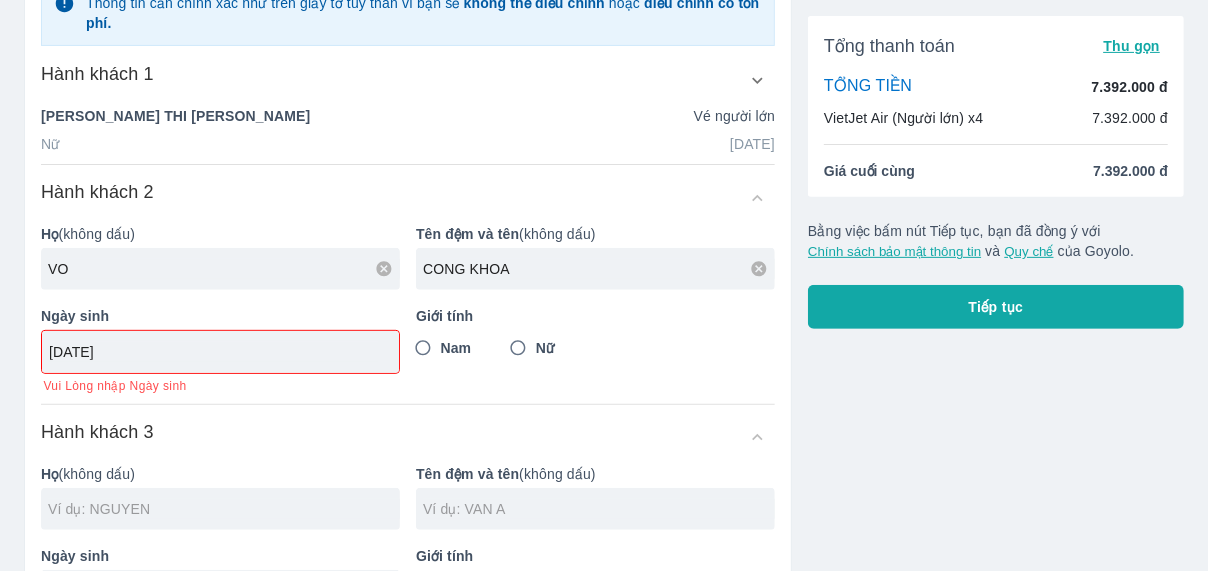 type on "[DATE]" 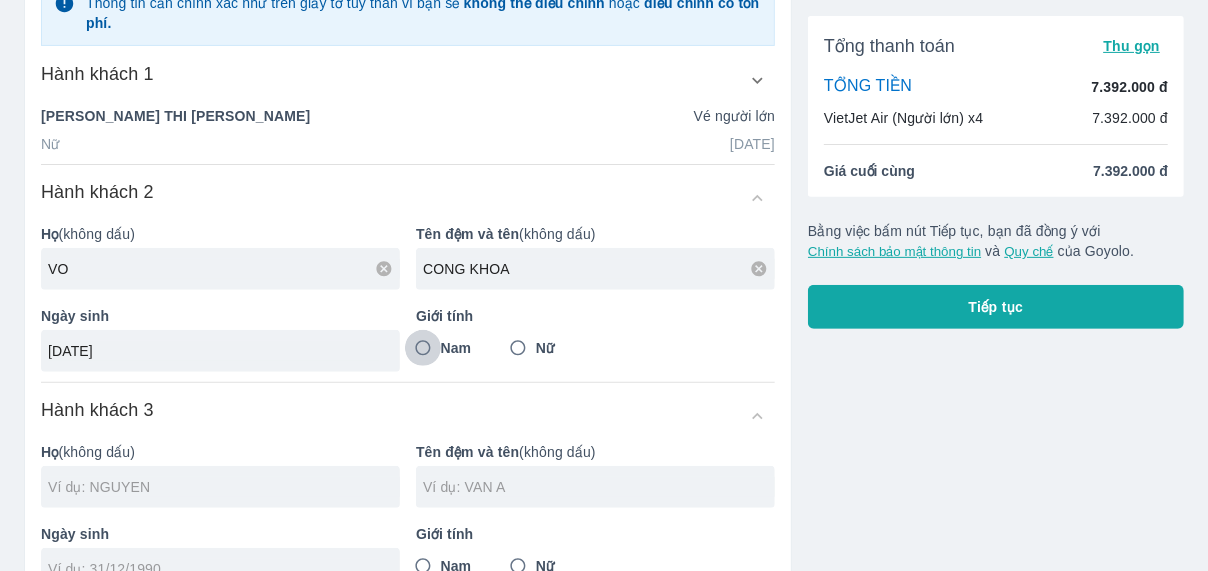click on "Nam" at bounding box center (423, 348) 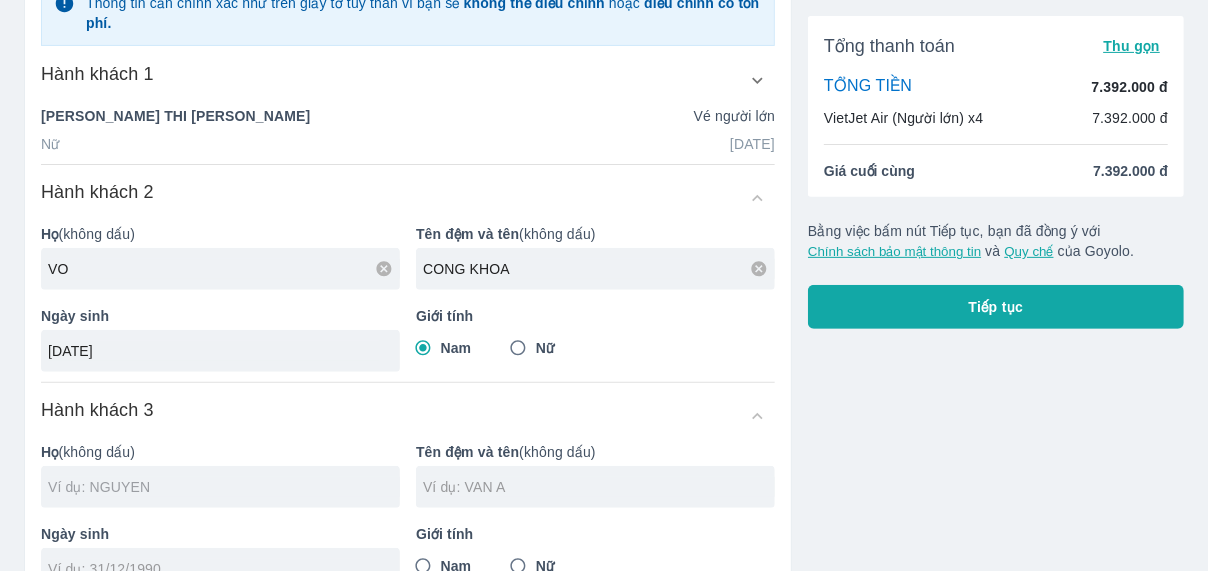 click at bounding box center (224, 487) 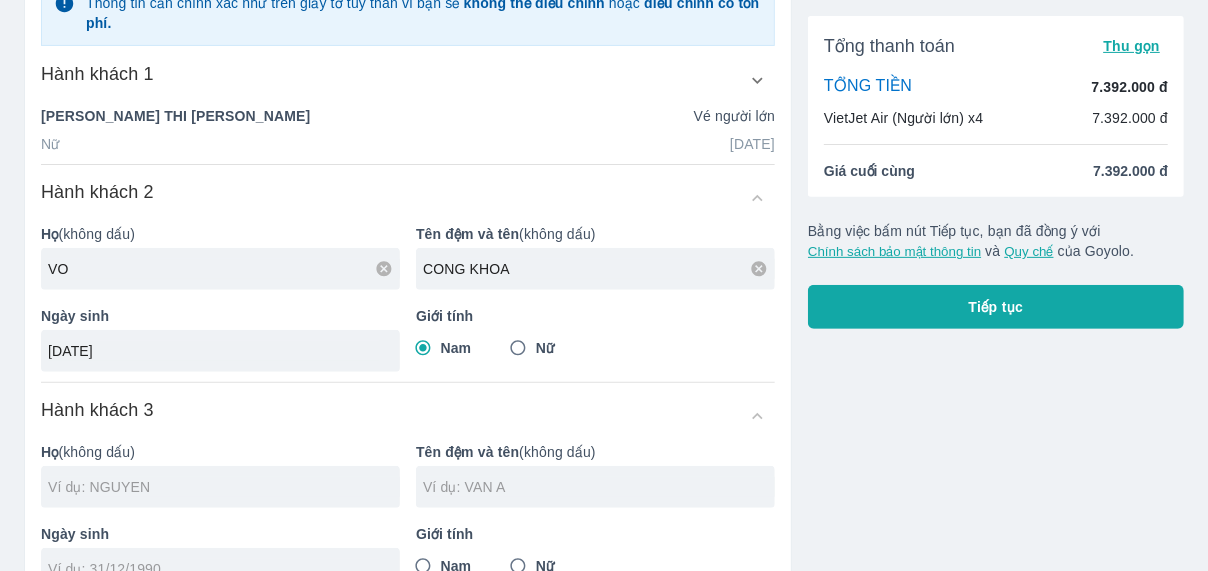 type on "VO" 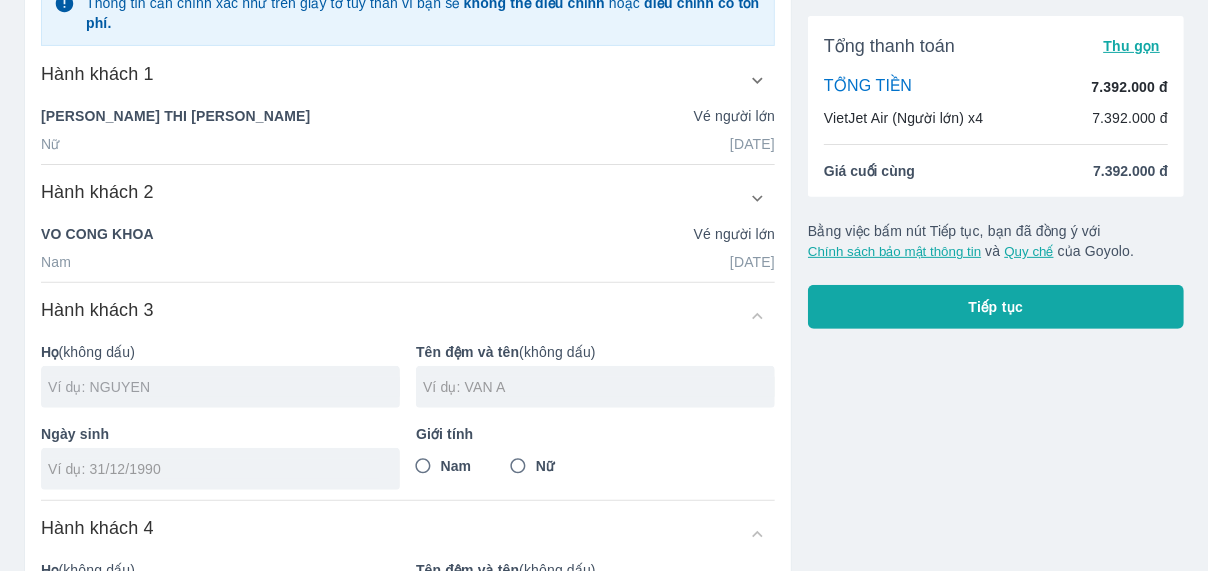 paste on "VO" 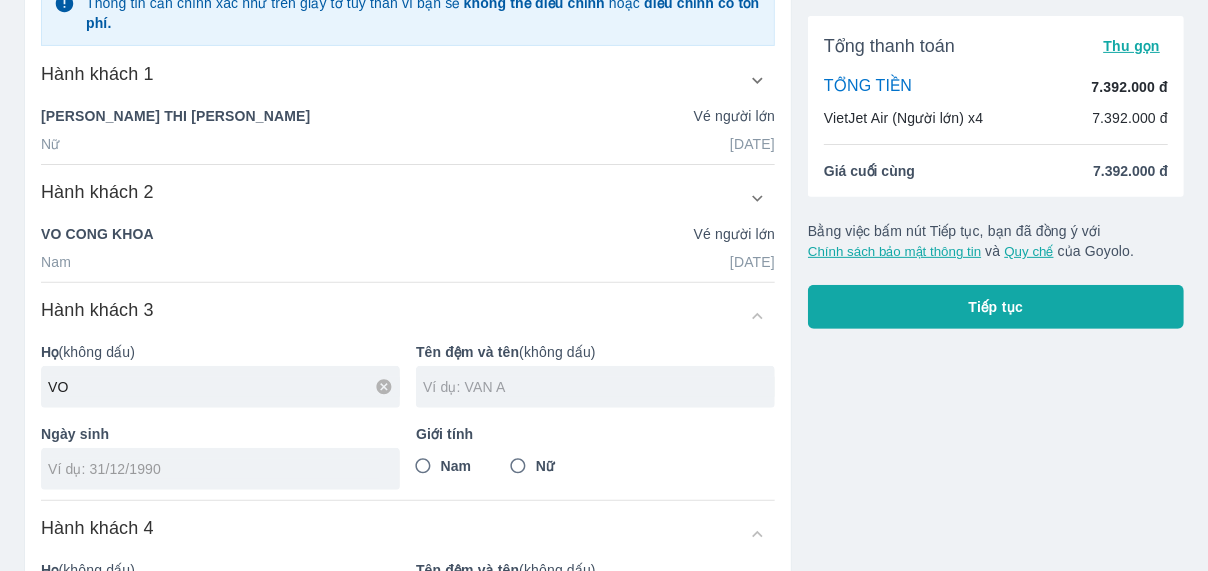type on "VO" 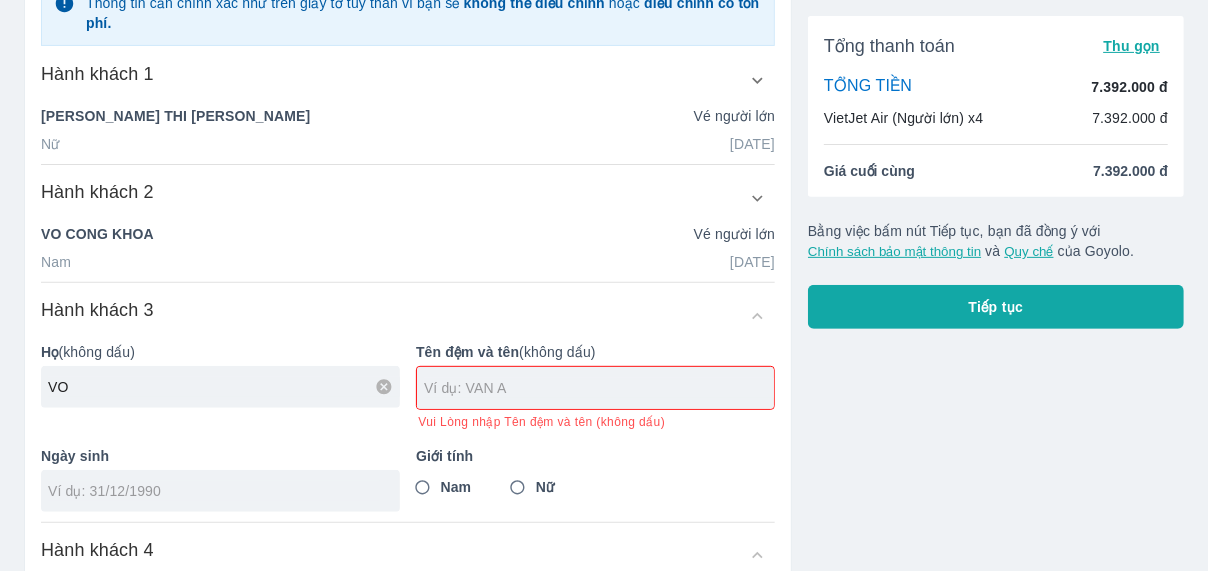 paste on "CONG TIEN" 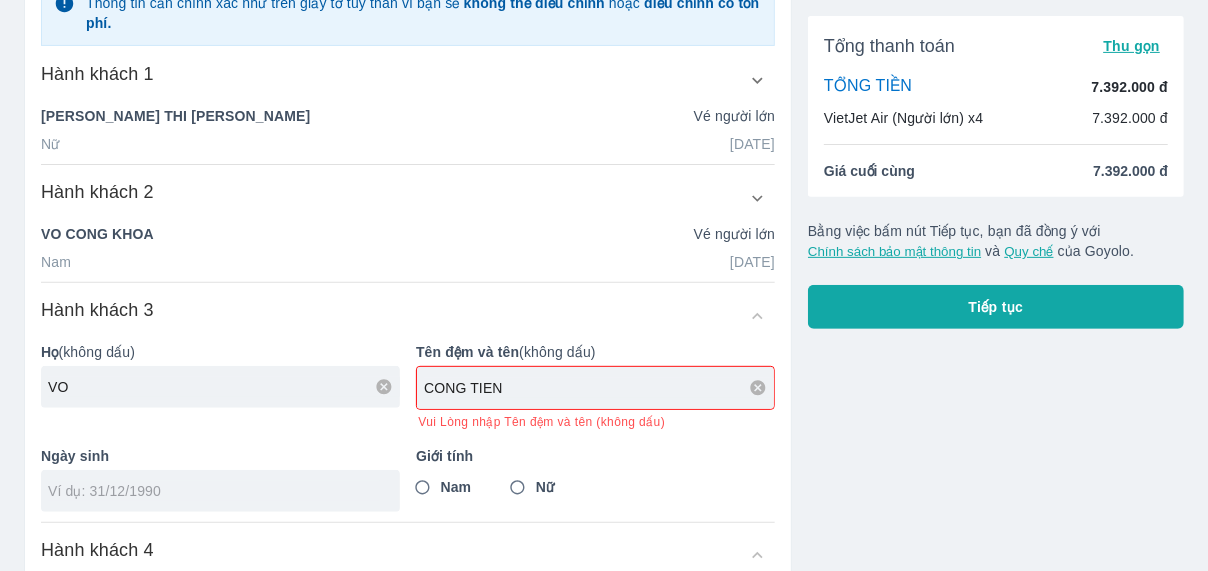 type on "CONG TIEN" 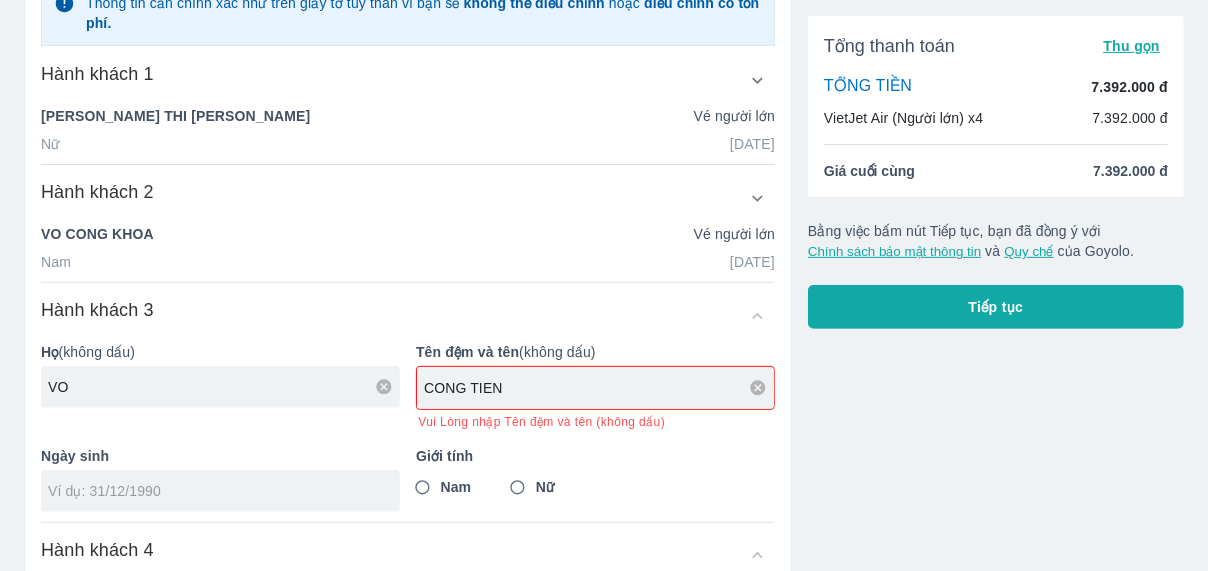 click at bounding box center [220, 491] 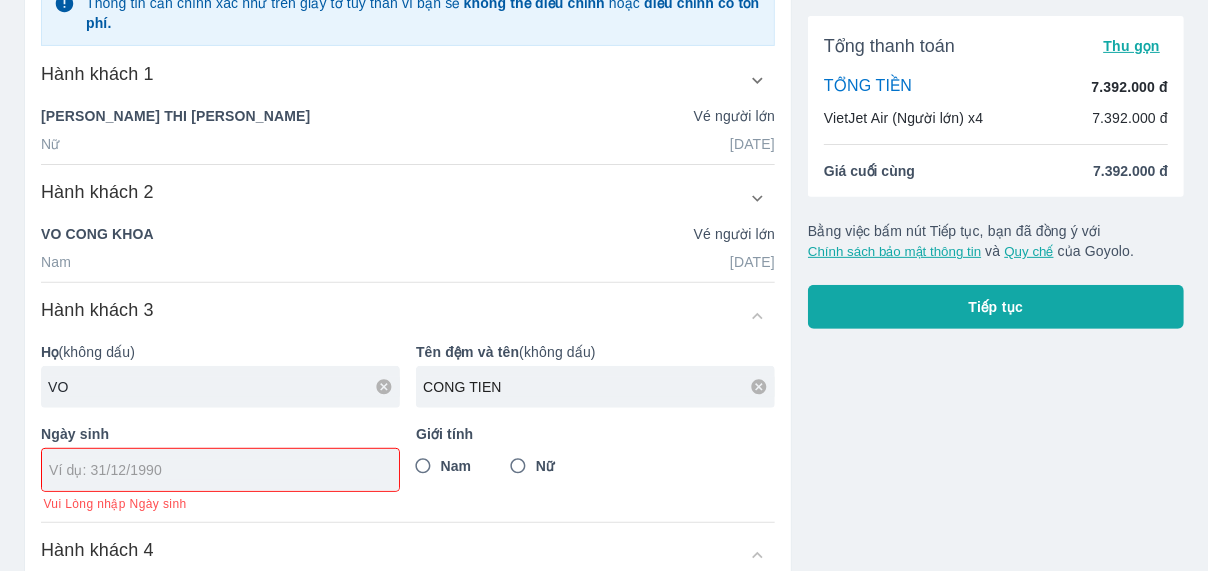 paste on "[DATE]" 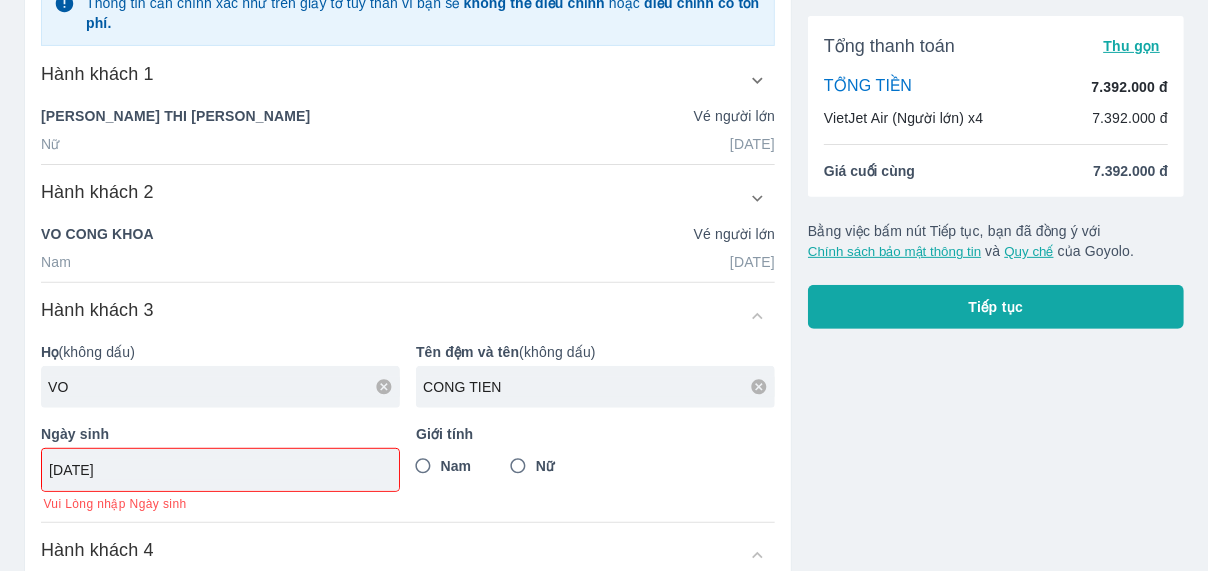 type on "[DATE]" 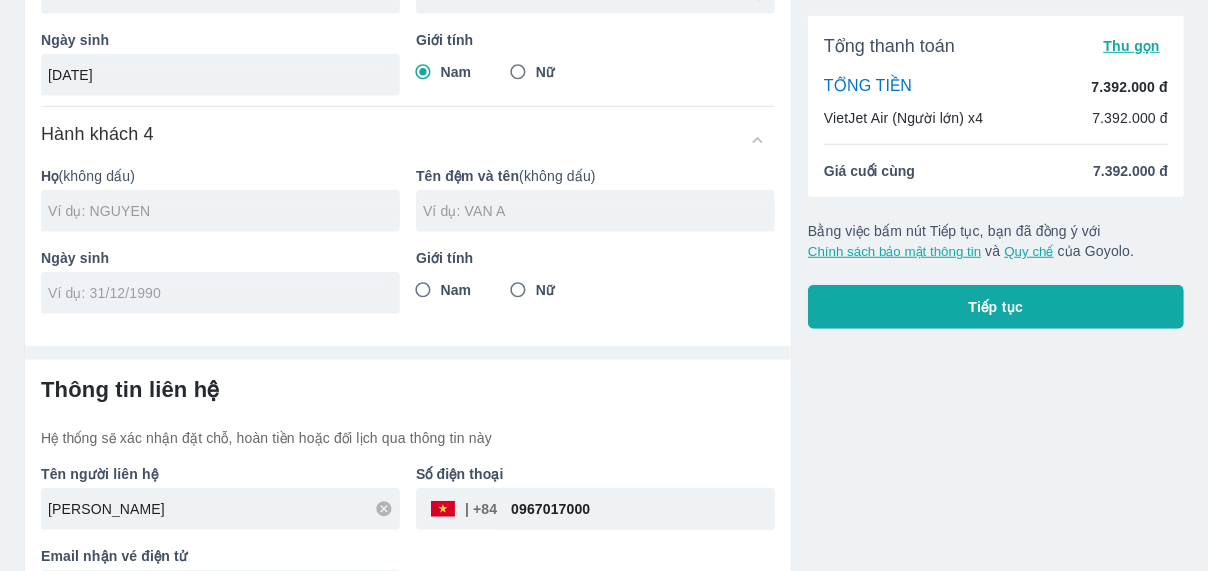 click at bounding box center [214, 293] 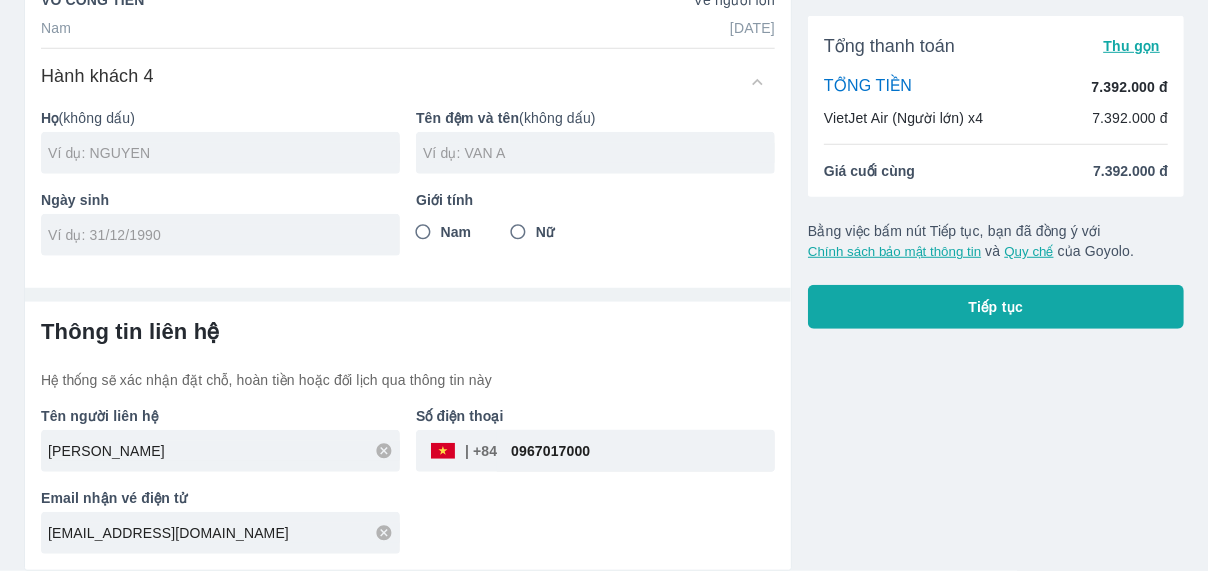 scroll, scrollTop: 712, scrollLeft: 0, axis: vertical 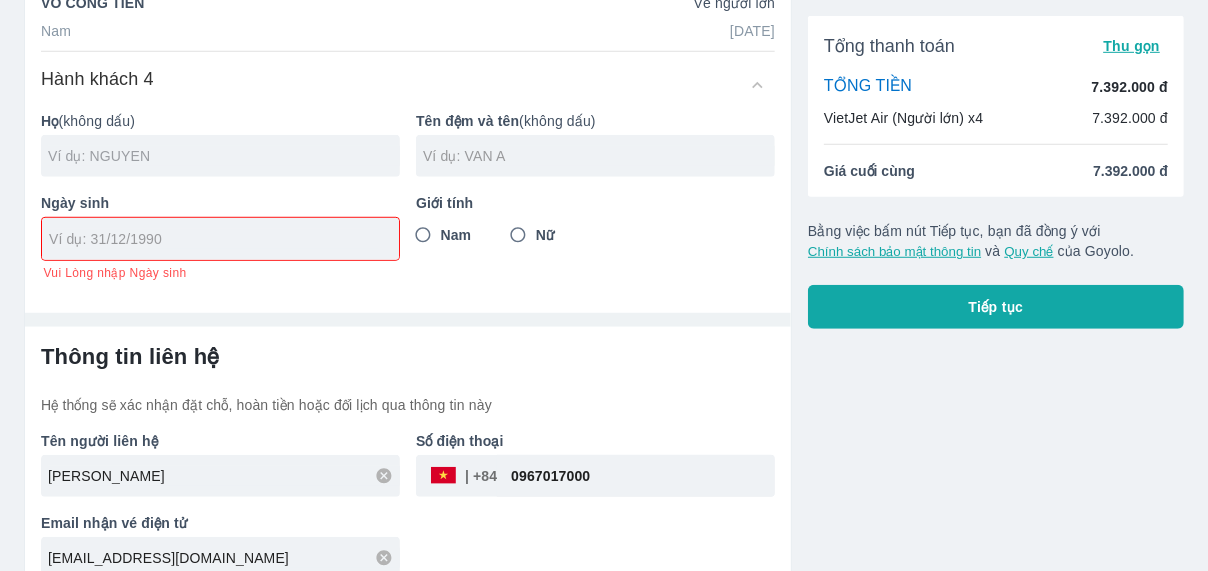click at bounding box center (224, 156) 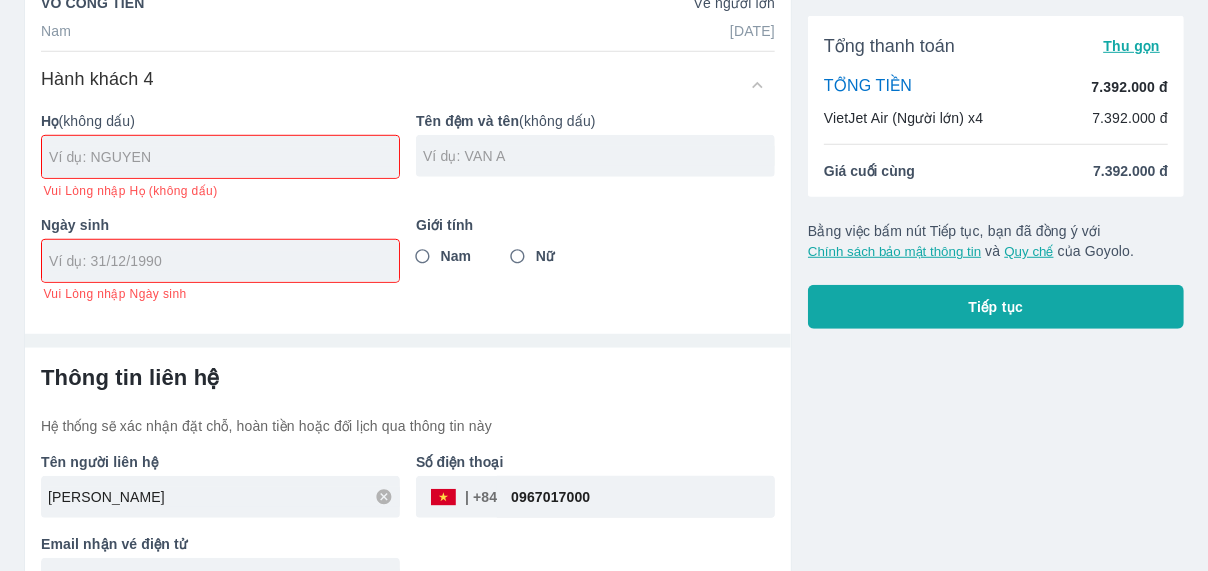 paste on "VO" 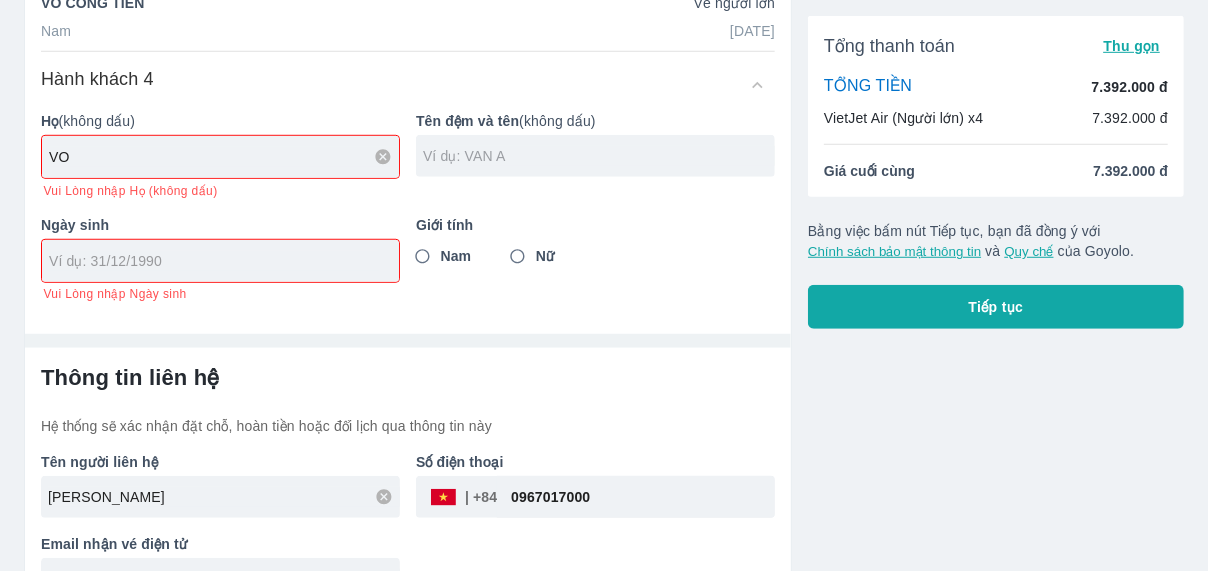 type on "VO" 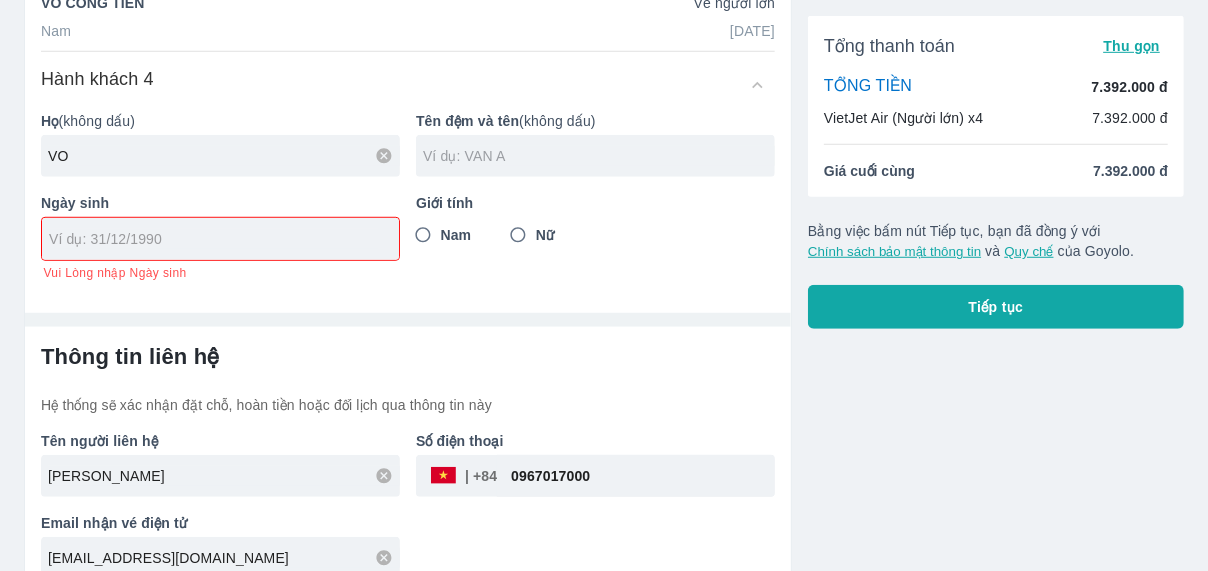 click at bounding box center (599, 156) 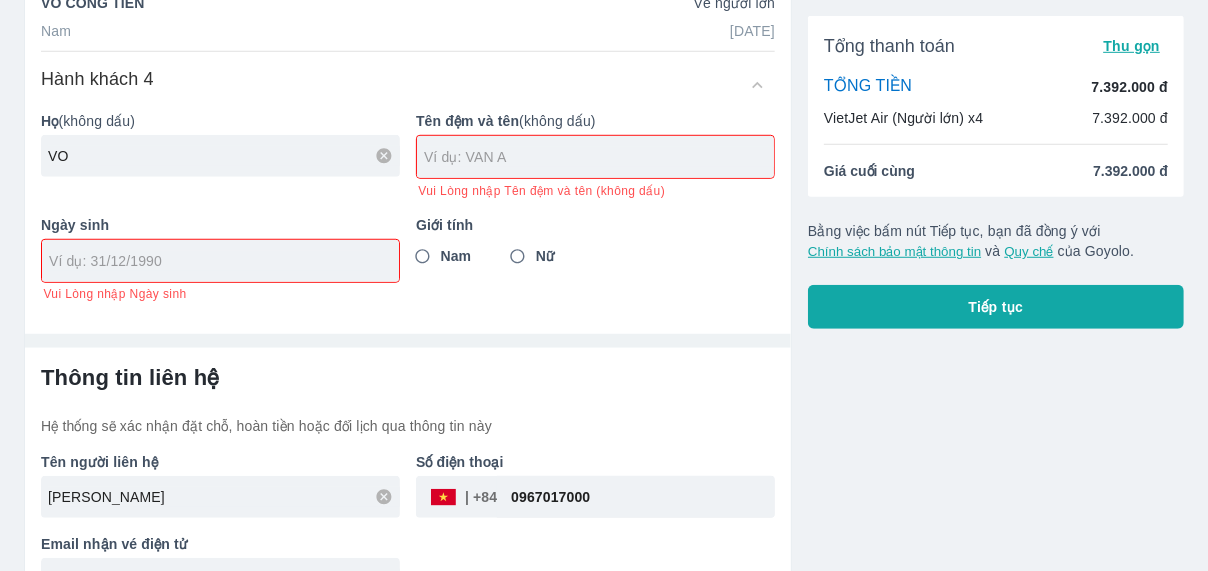 paste on "[PERSON_NAME][GEOGRAPHIC_DATA]" 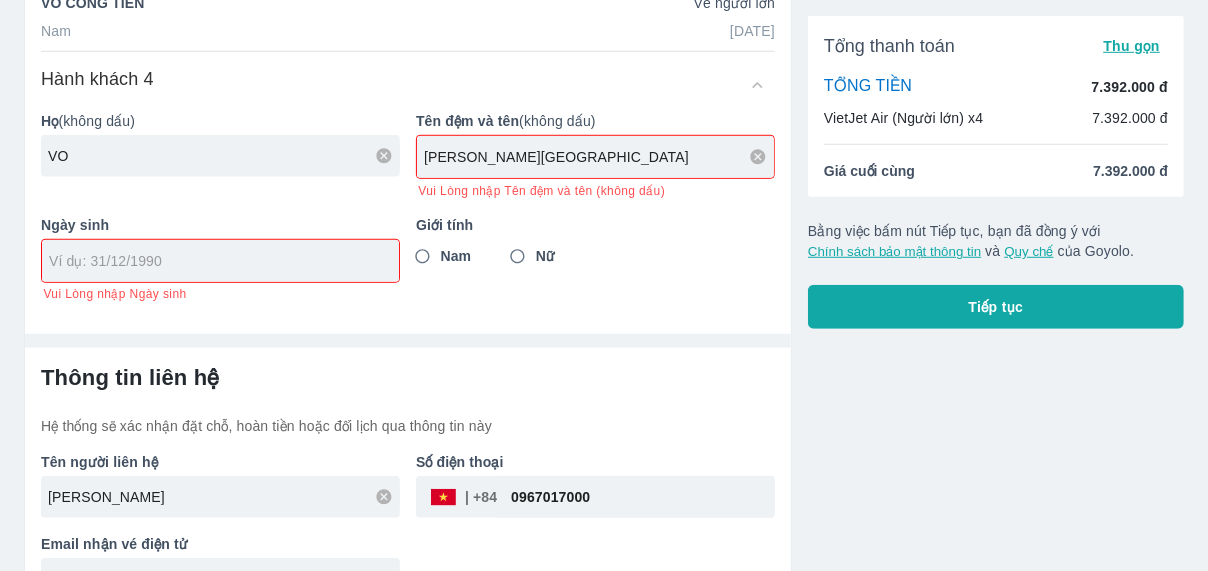 type on "[PERSON_NAME][GEOGRAPHIC_DATA]" 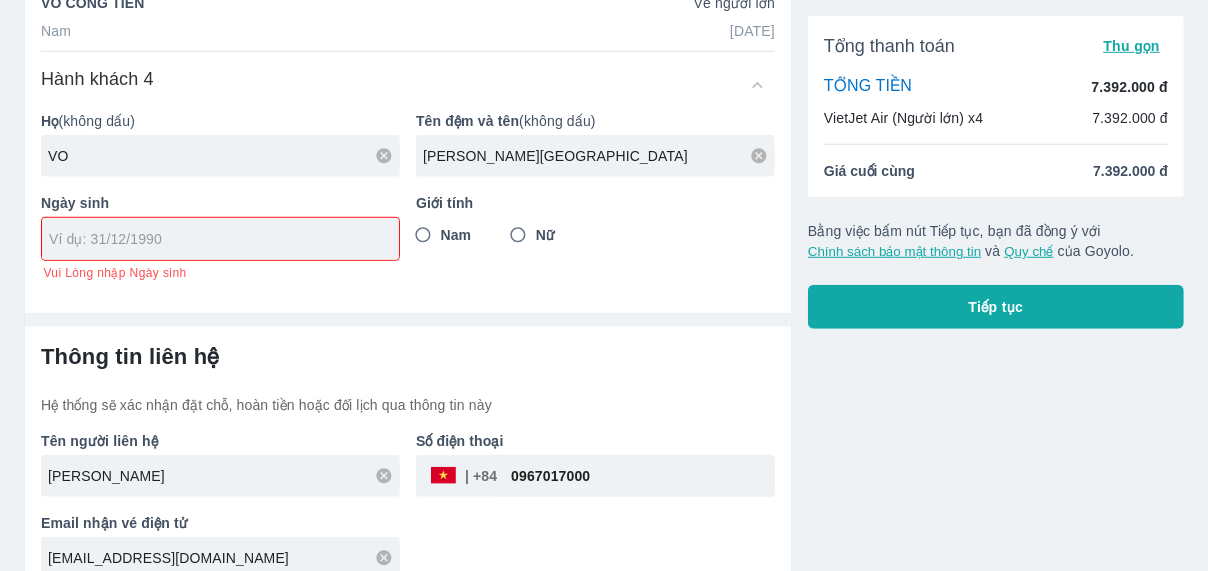 click on "Ngày sinh Vui Lòng nhập Ngày sinh" at bounding box center (212, 229) 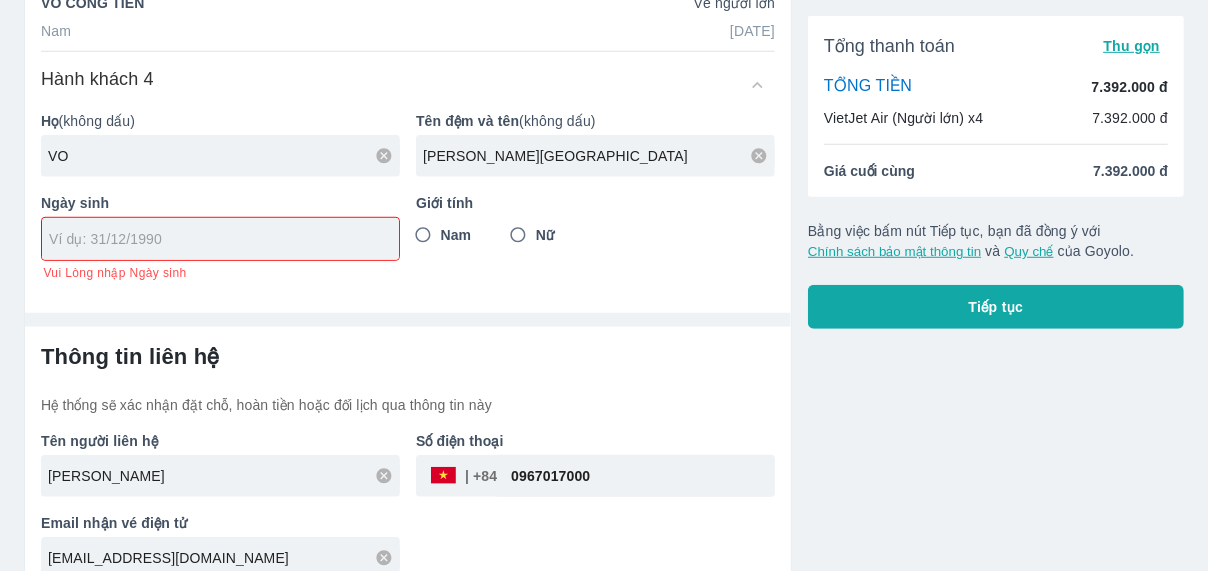 click at bounding box center (214, 239) 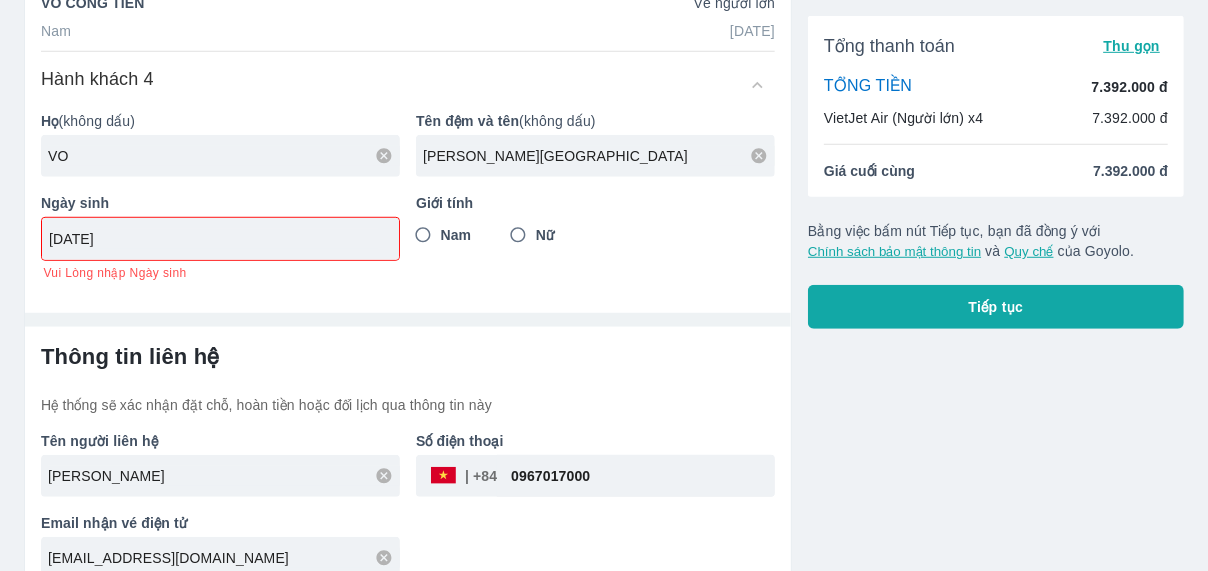 type on "[DATE]" 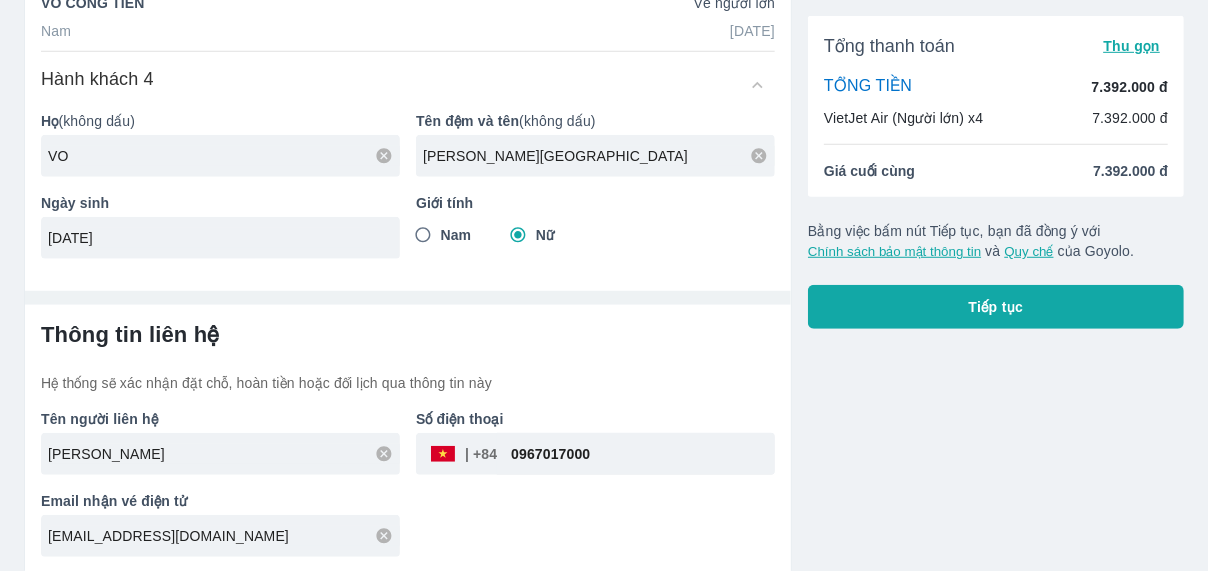 click on "0967017000" at bounding box center (636, 454) 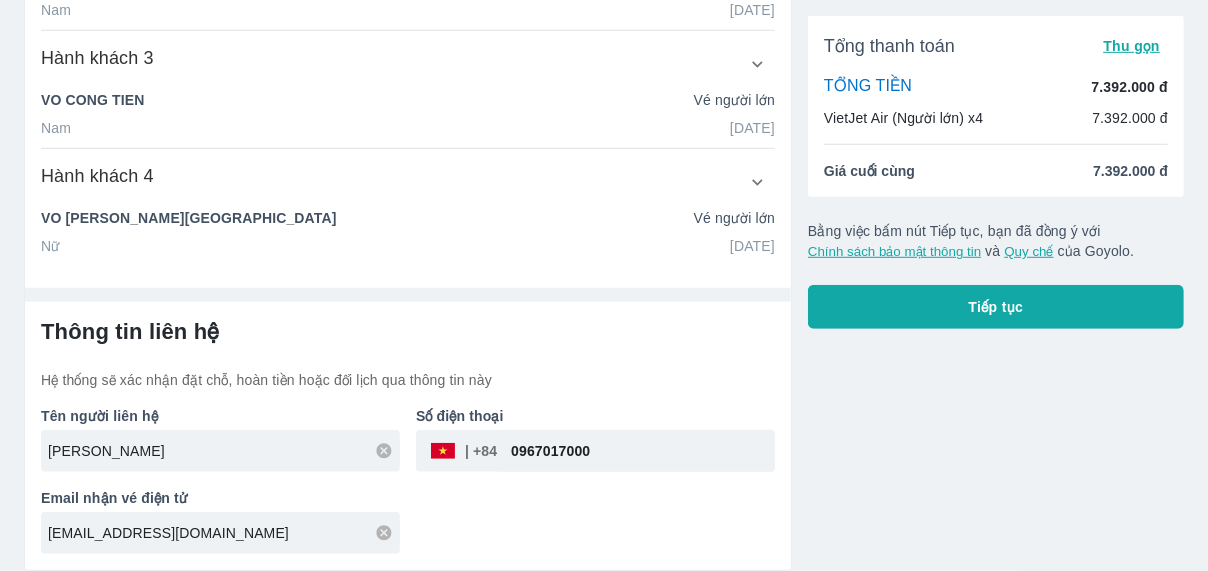 paste on "03135461" 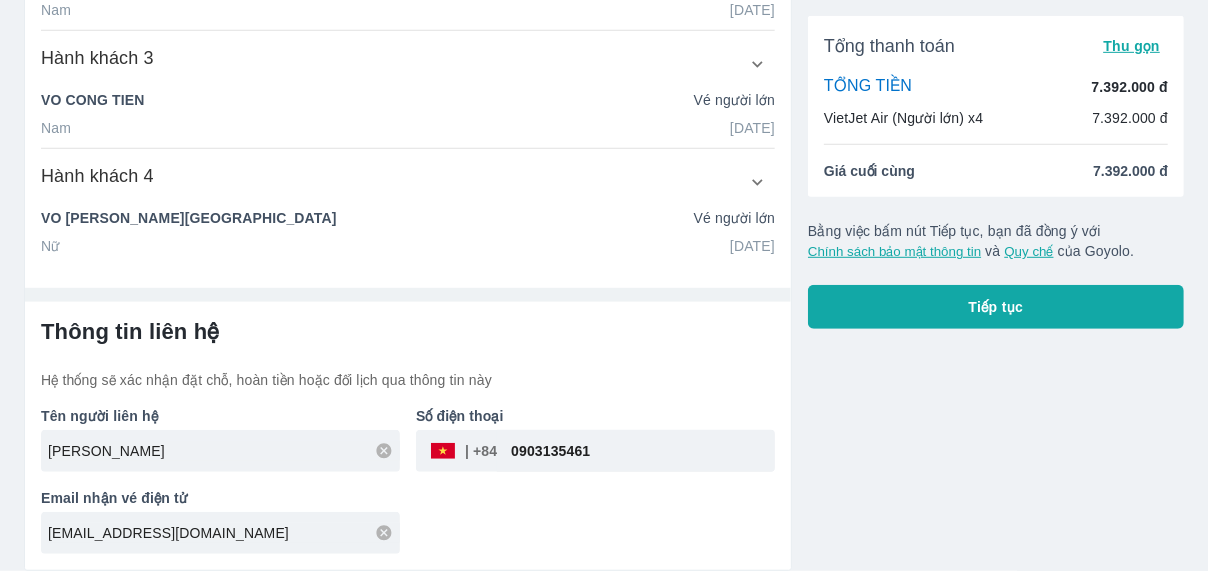 scroll, scrollTop: 612, scrollLeft: 0, axis: vertical 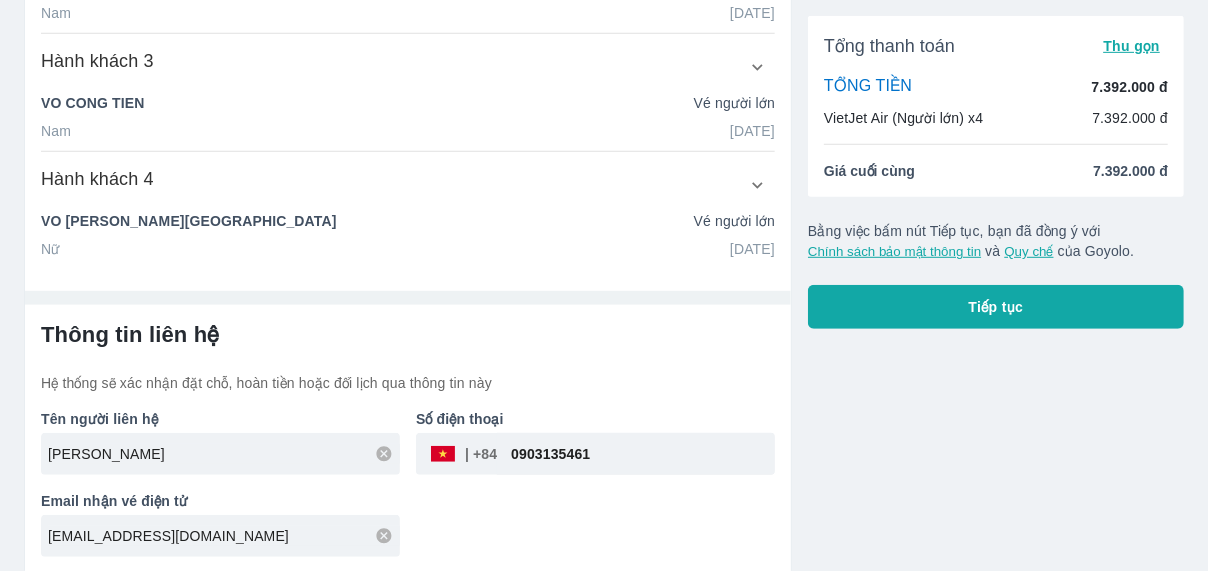 type on "0903135461" 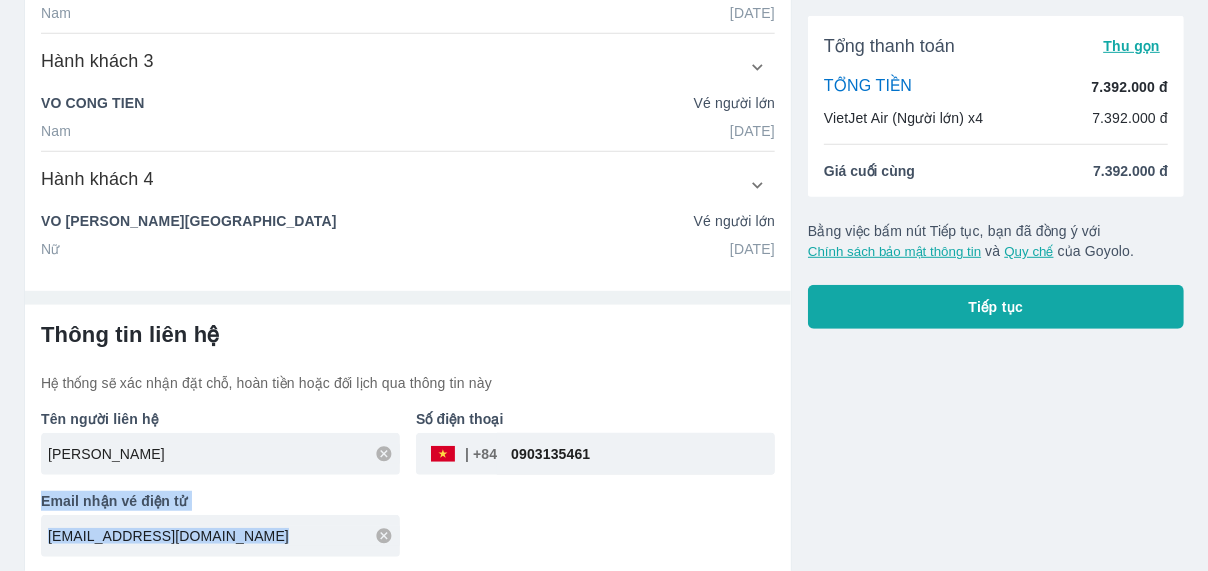 click on "[EMAIL_ADDRESS][DOMAIN_NAME]" at bounding box center [220, 536] 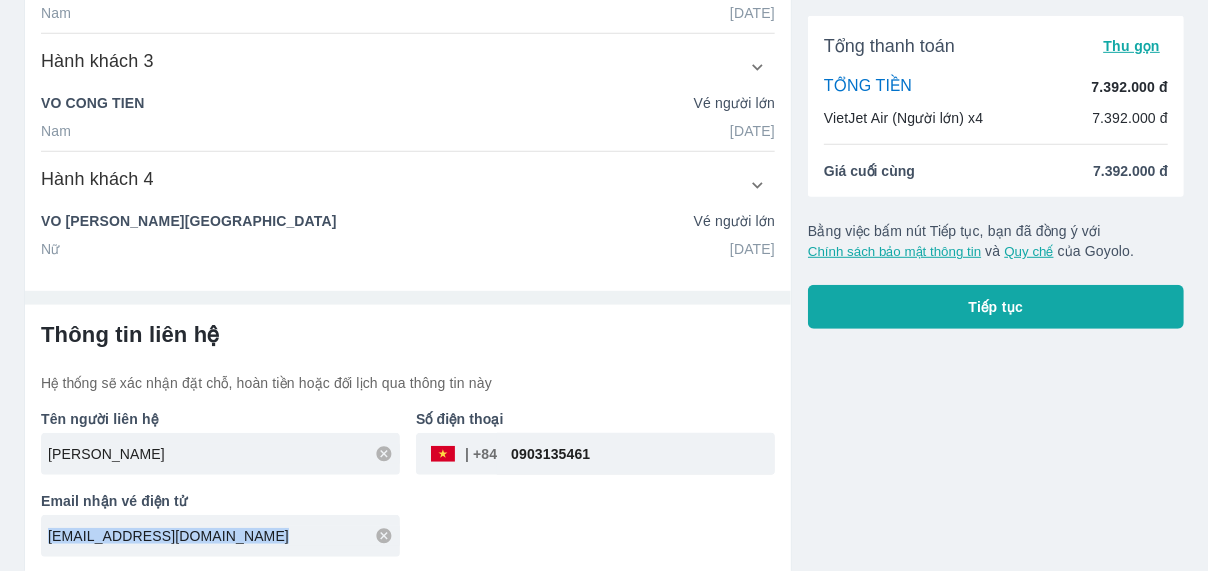 click on "[EMAIL_ADDRESS][DOMAIN_NAME]" at bounding box center (220, 536) 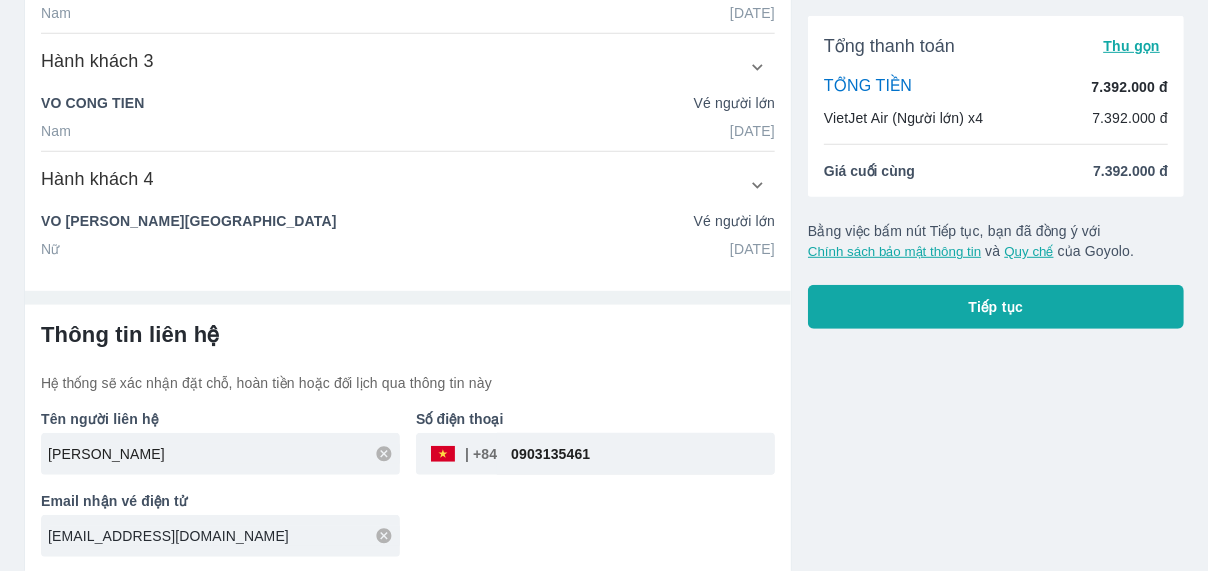 click on "[EMAIL_ADDRESS][DOMAIN_NAME]" at bounding box center (224, 536) 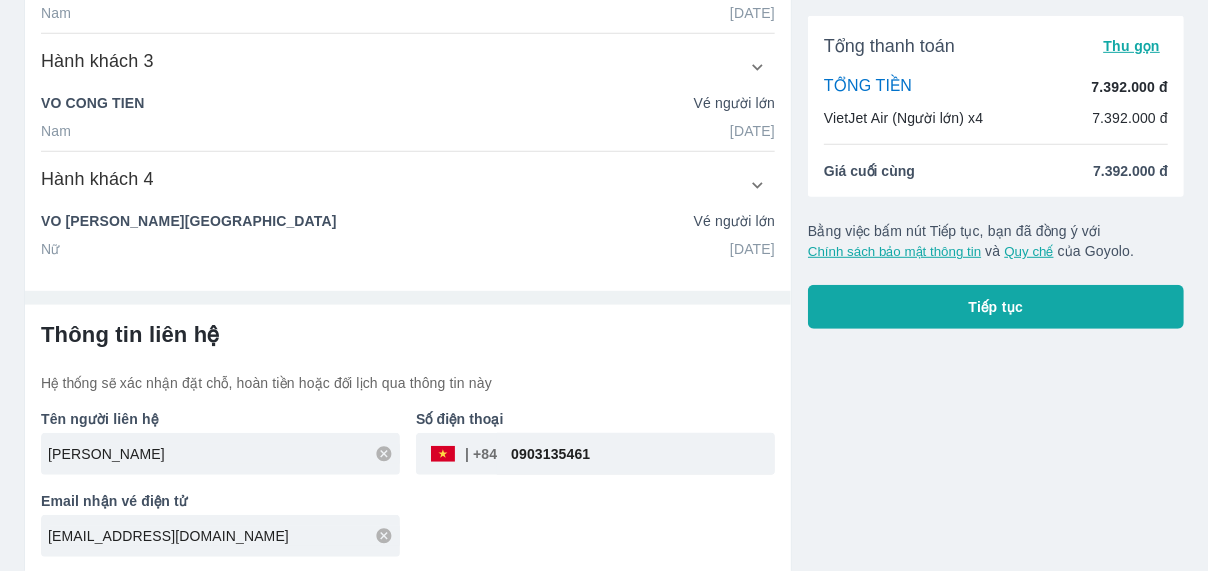 type on "[EMAIL_ADDRESS][DOMAIN_NAME]" 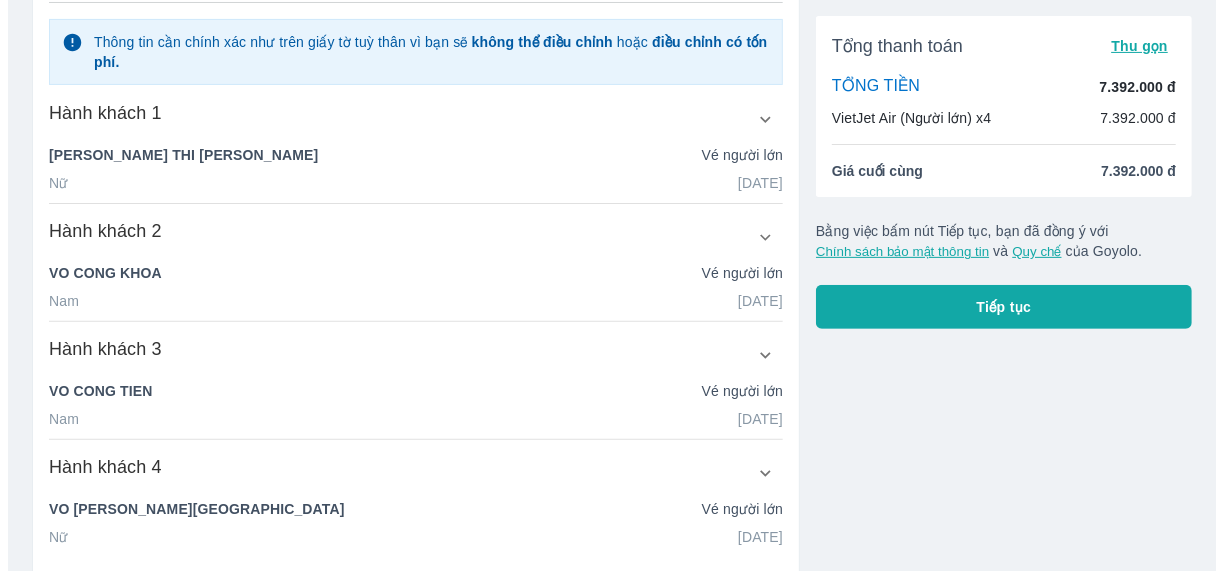 scroll, scrollTop: 612, scrollLeft: 0, axis: vertical 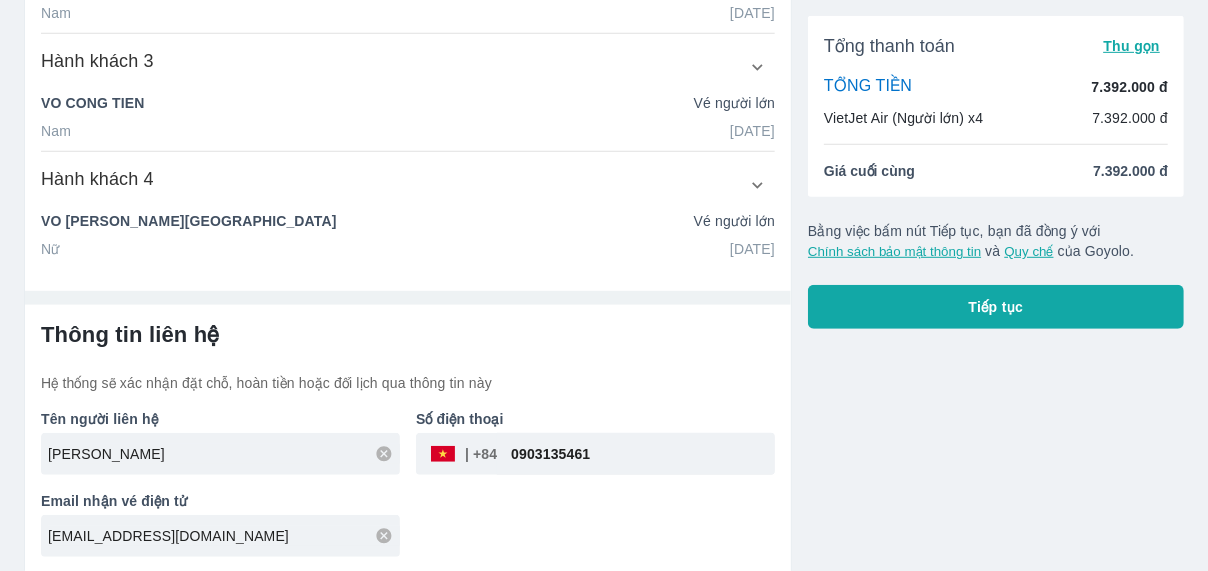 click on "Tiếp tục" at bounding box center (996, 307) 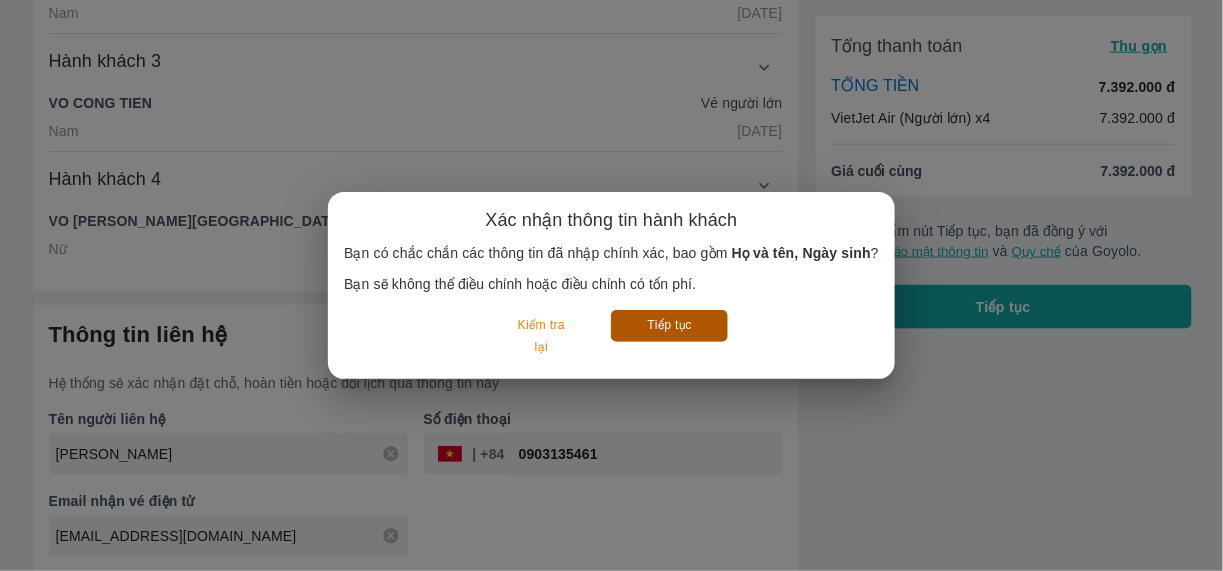 click on "Tiếp tục" at bounding box center (669, 325) 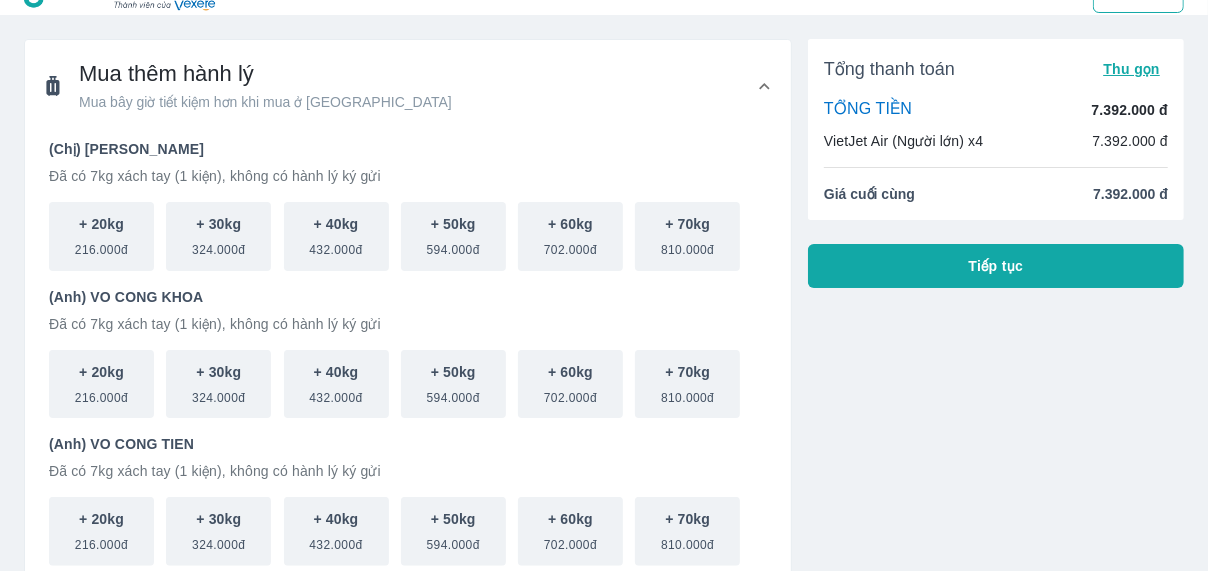 scroll, scrollTop: 0, scrollLeft: 0, axis: both 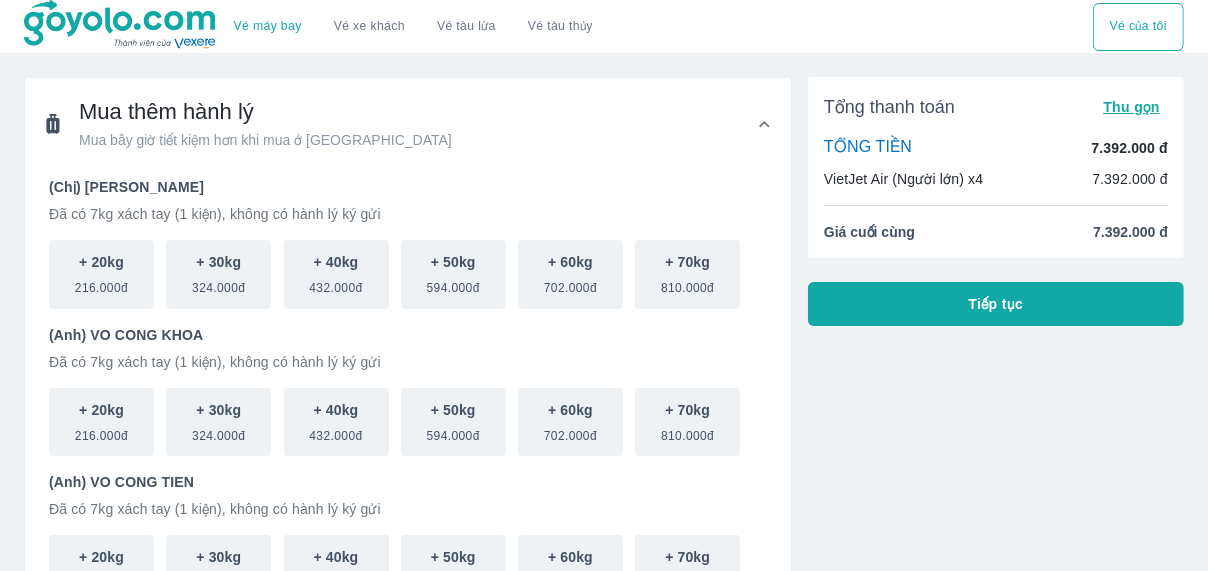 click on "Tiếp tục" at bounding box center [996, 304] 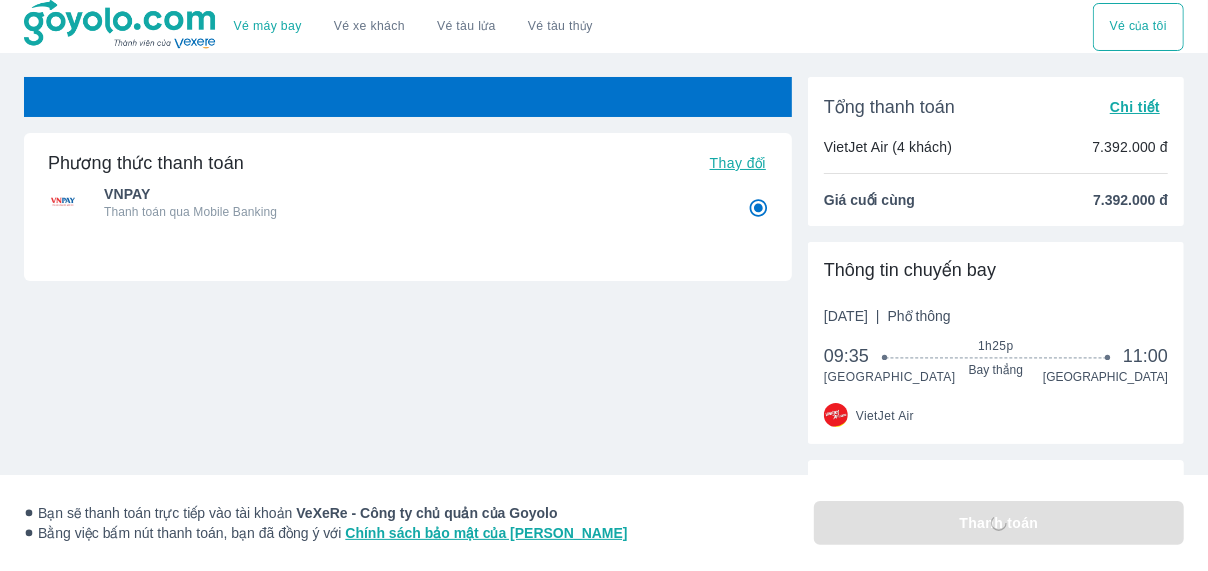 radio on "false" 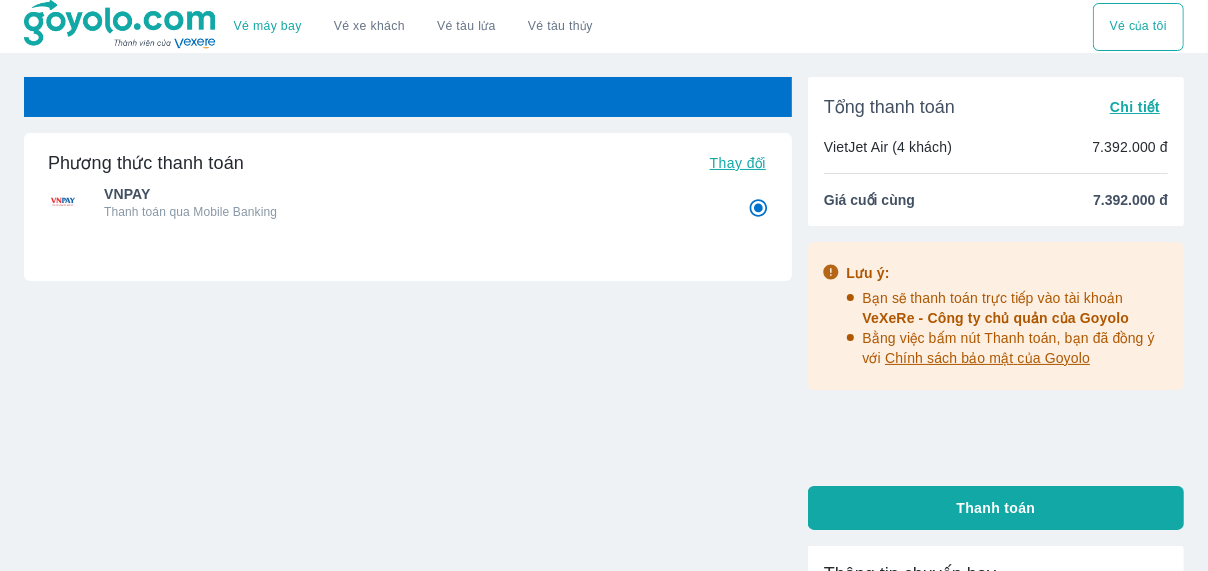 radio on "false" 